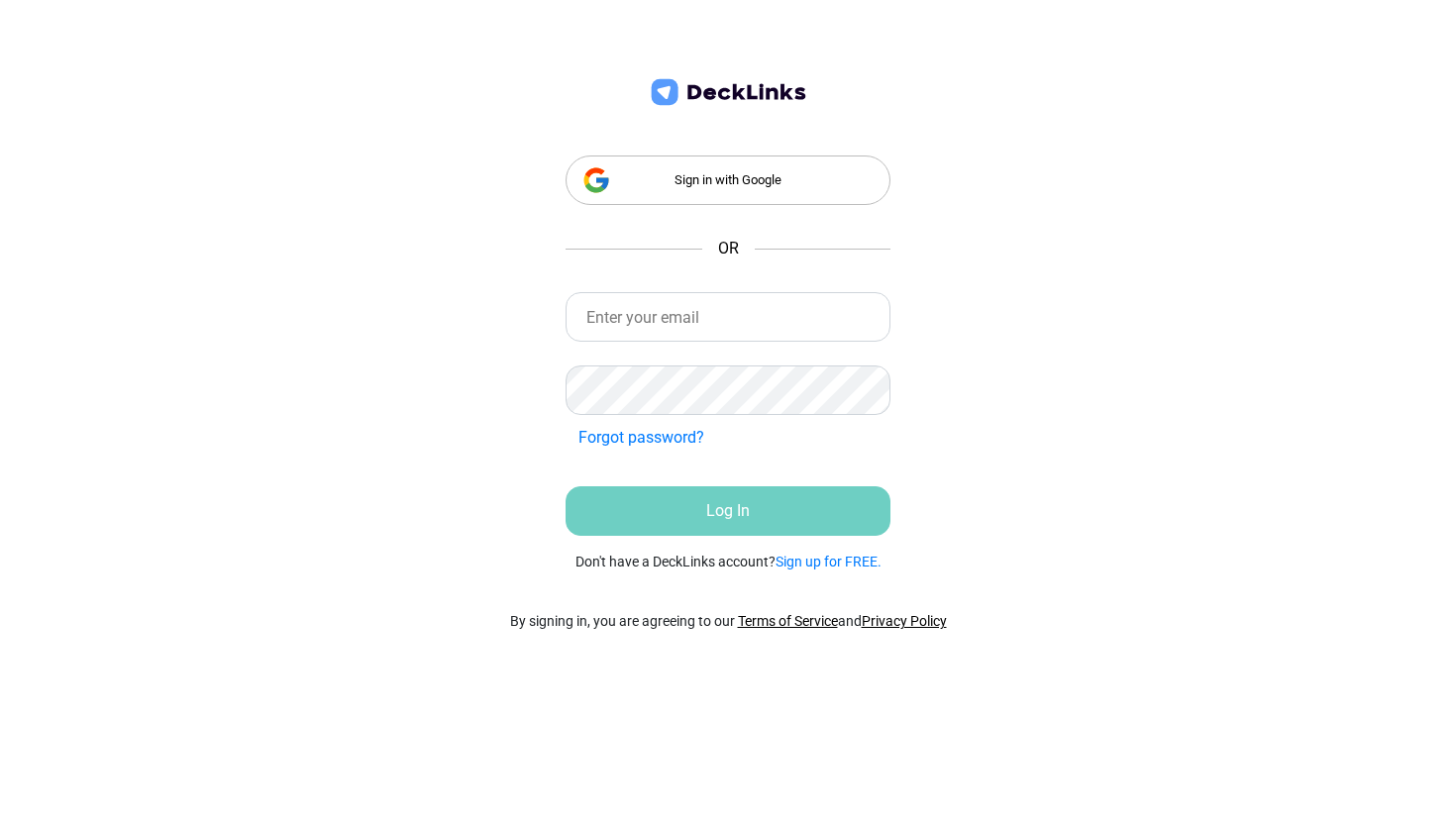 scroll, scrollTop: 0, scrollLeft: 0, axis: both 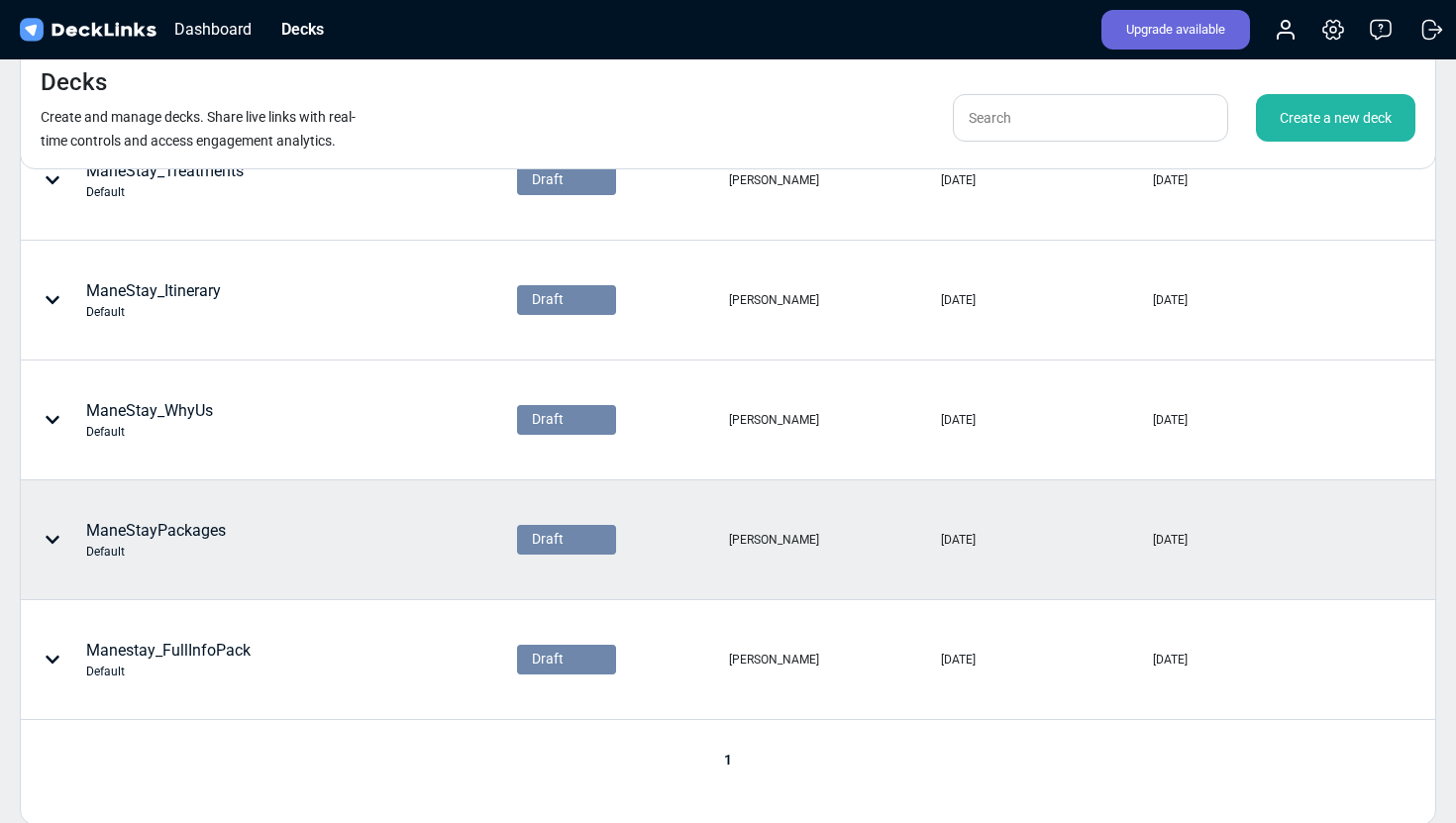 click at bounding box center (56, 540) 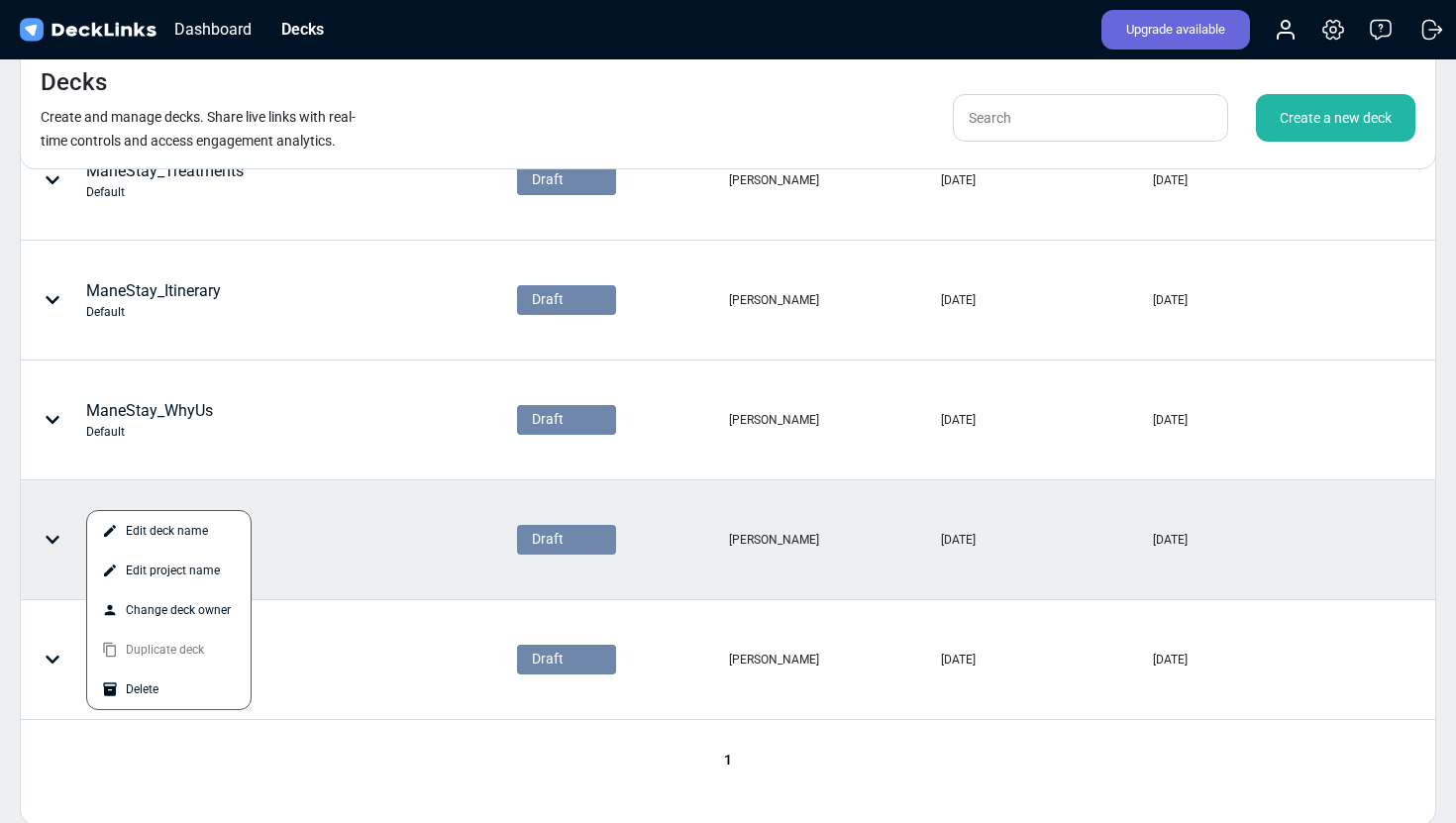 click at bounding box center (728, 411) 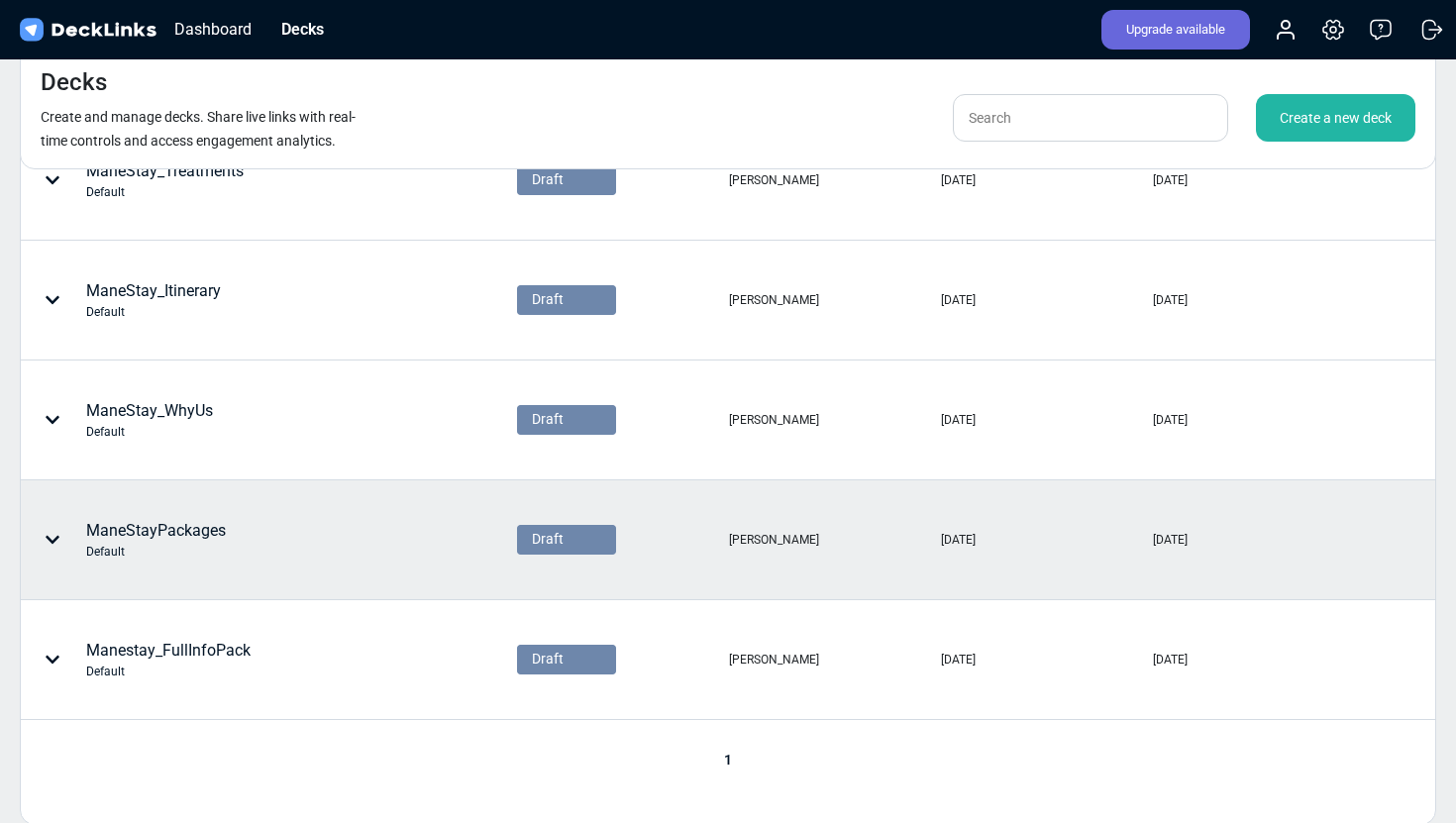 click on "Draft" at bounding box center (567, 540) 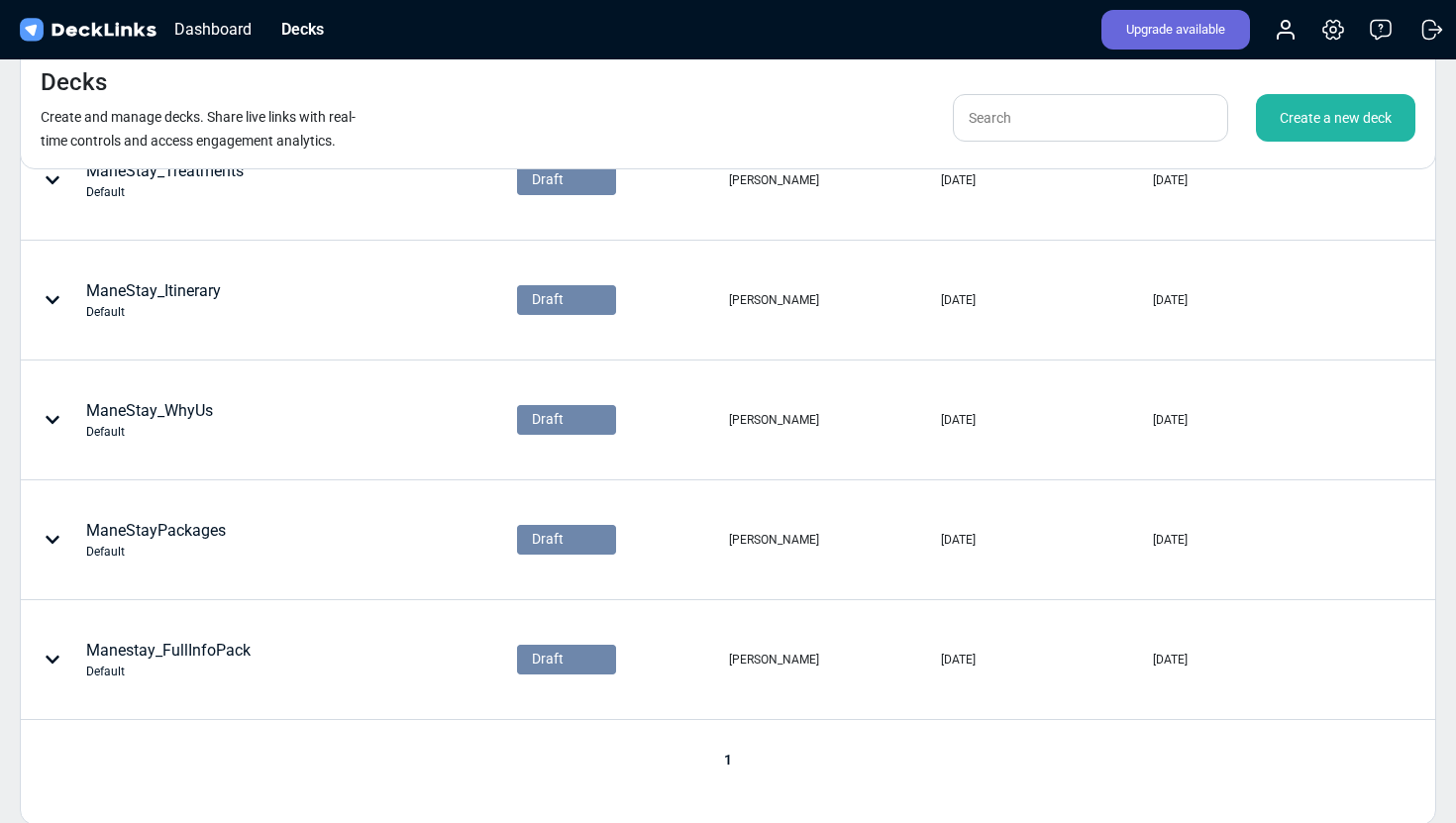 click on "ManeStayPackages Default" at bounding box center [268, 540] 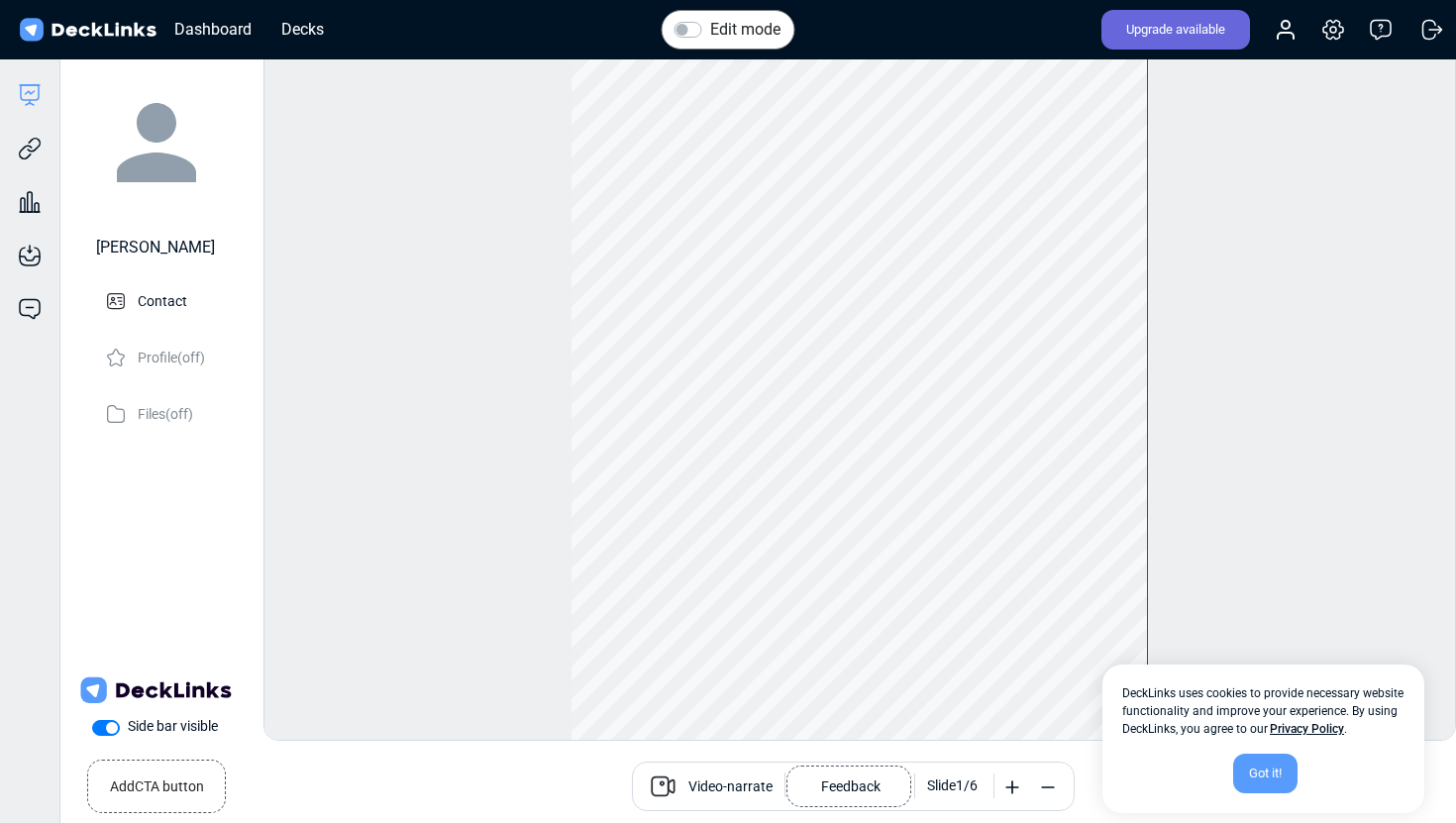 scroll, scrollTop: 0, scrollLeft: 0, axis: both 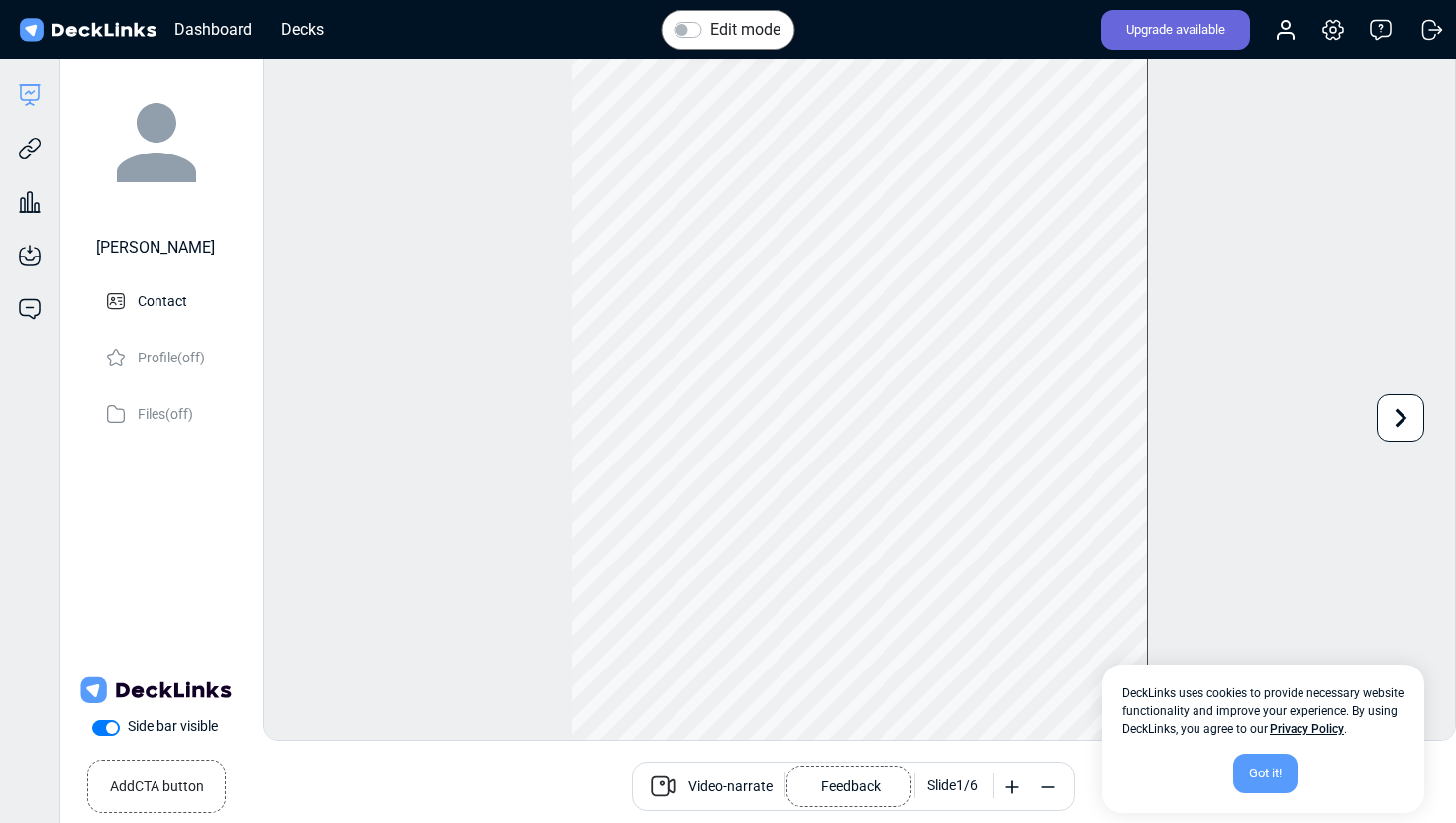 click on "Got it!" at bounding box center [1265, 773] 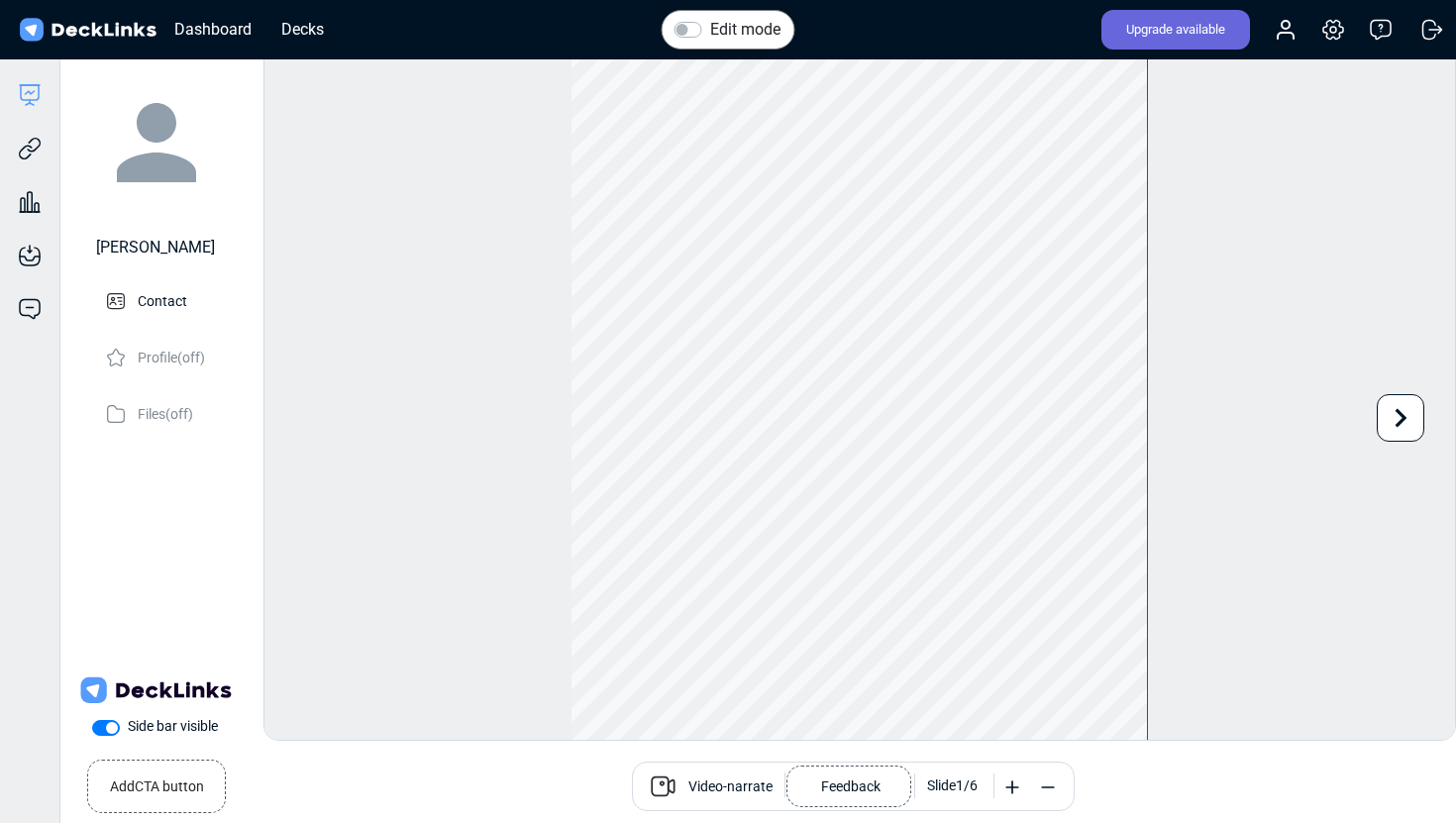 scroll, scrollTop: 54, scrollLeft: 0, axis: vertical 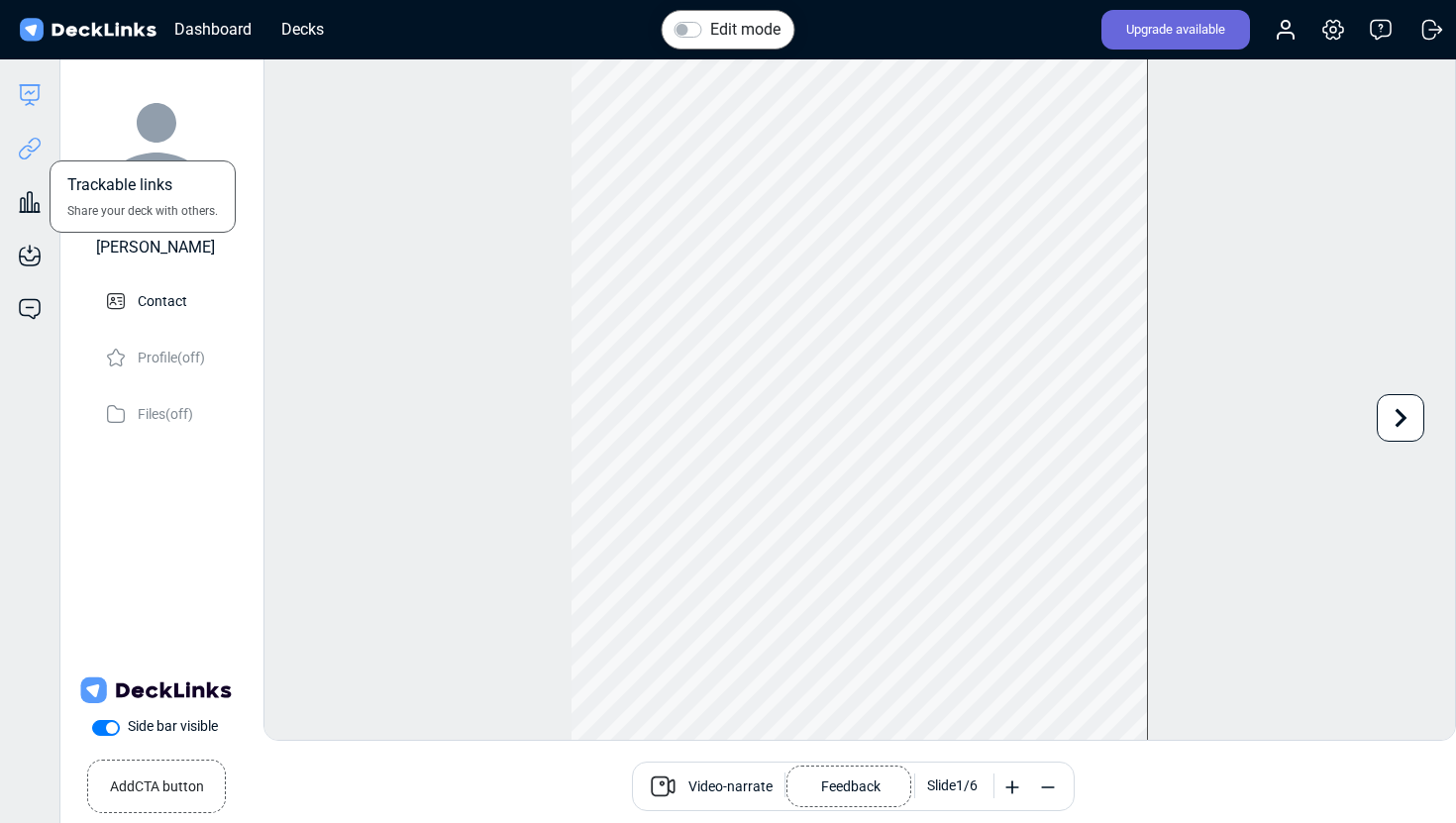 click 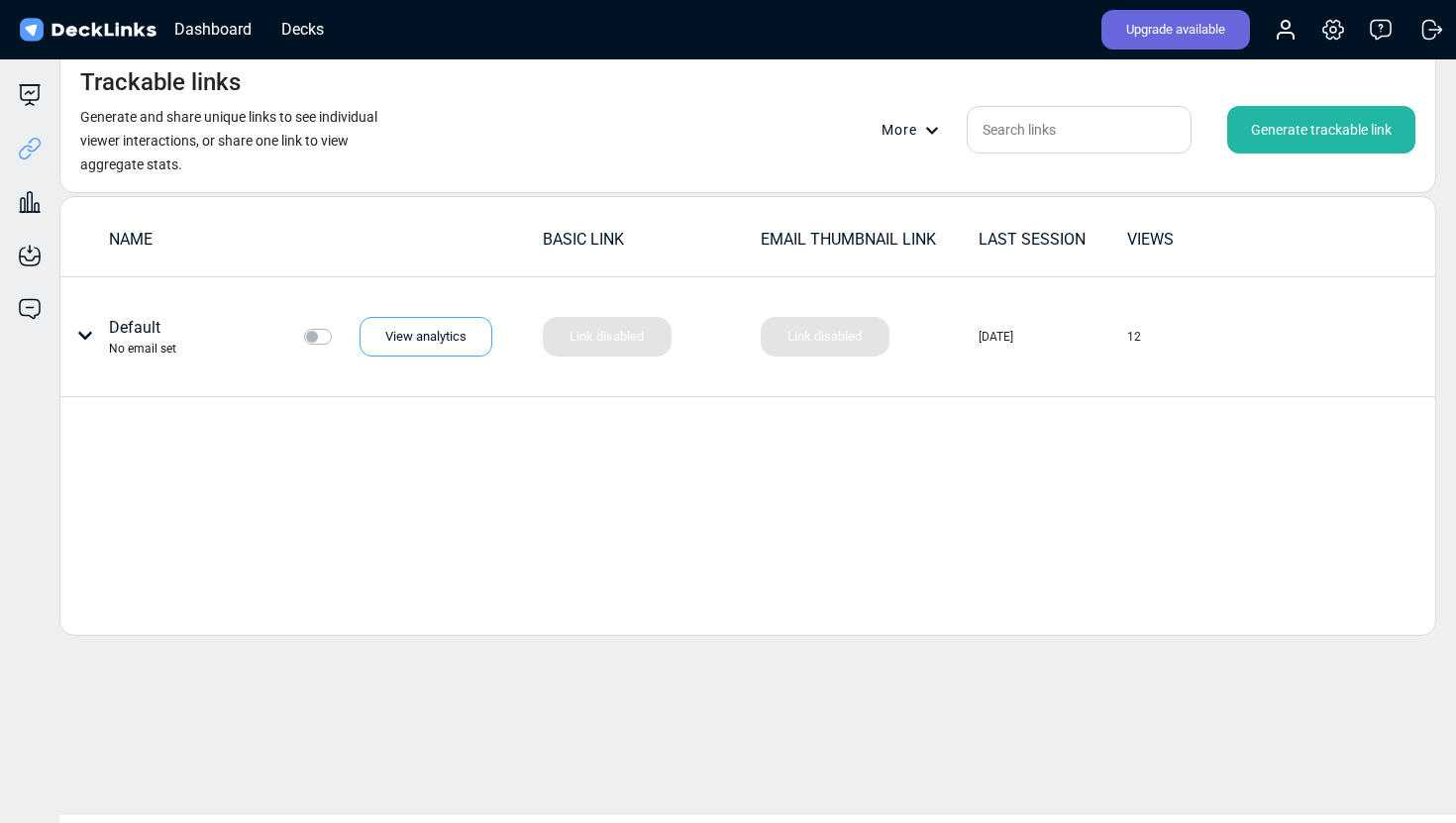 click on "Generate trackable link" at bounding box center [1321, 130] 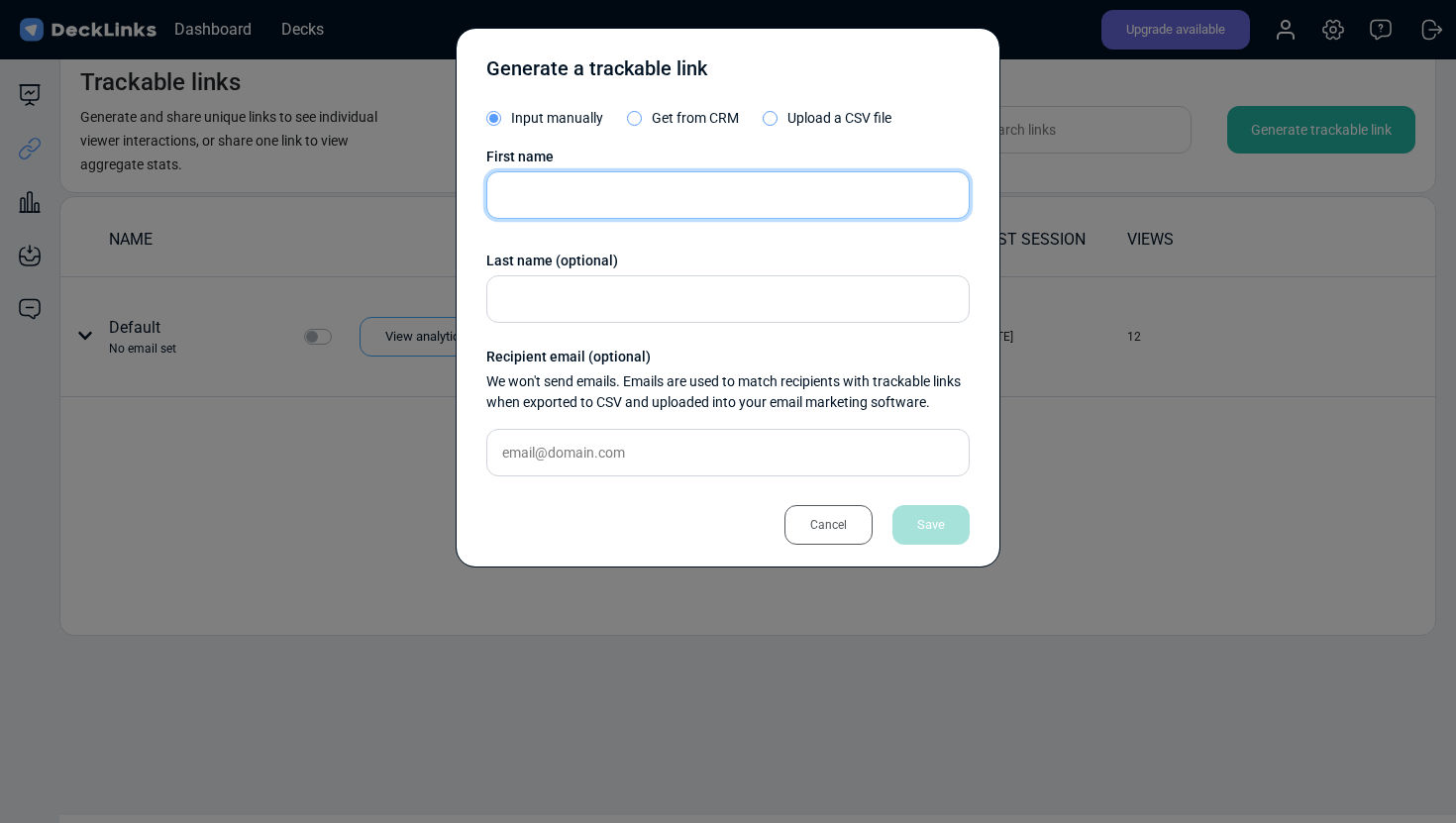 click at bounding box center (728, 195) 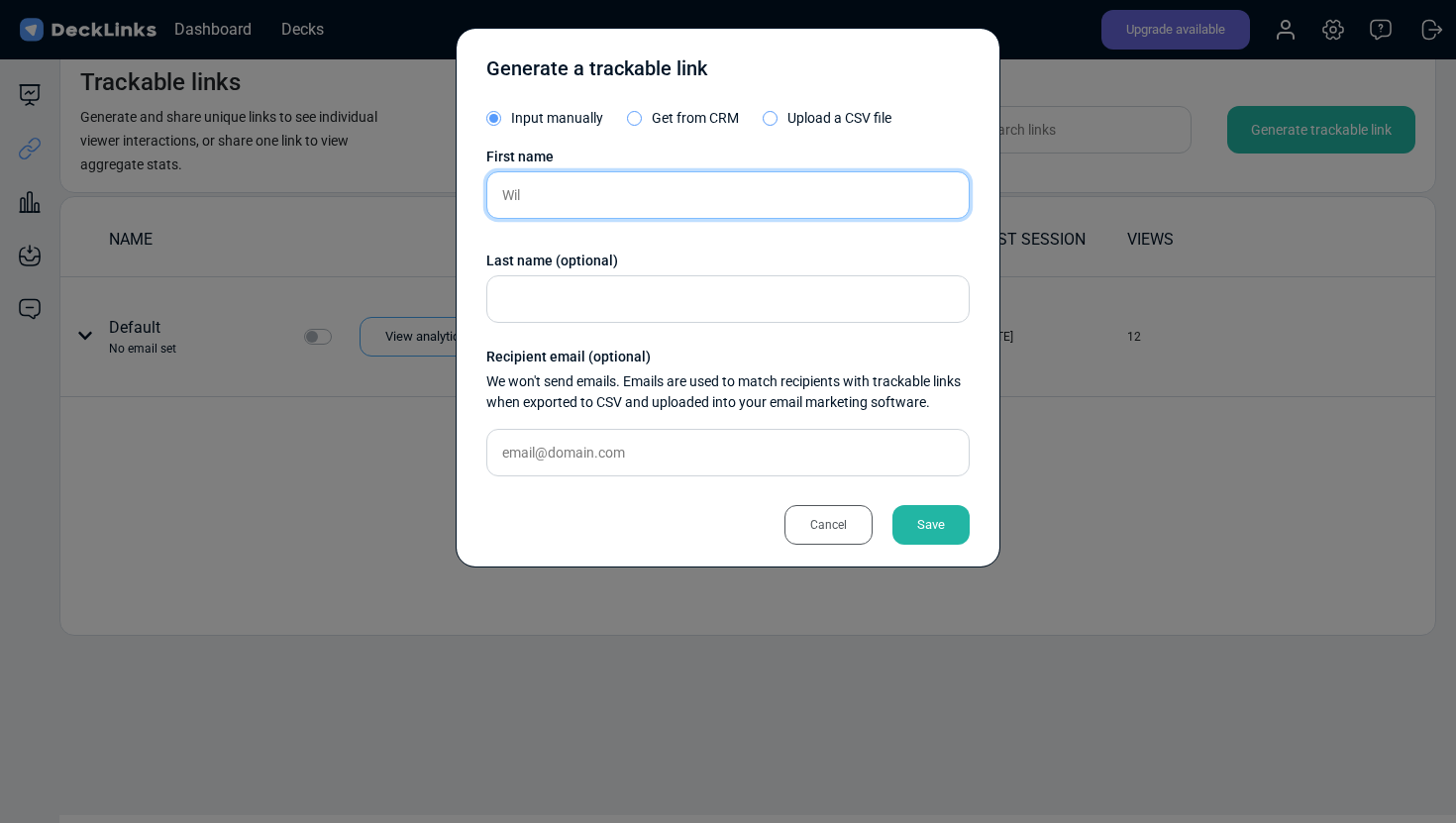 type on "Wil" 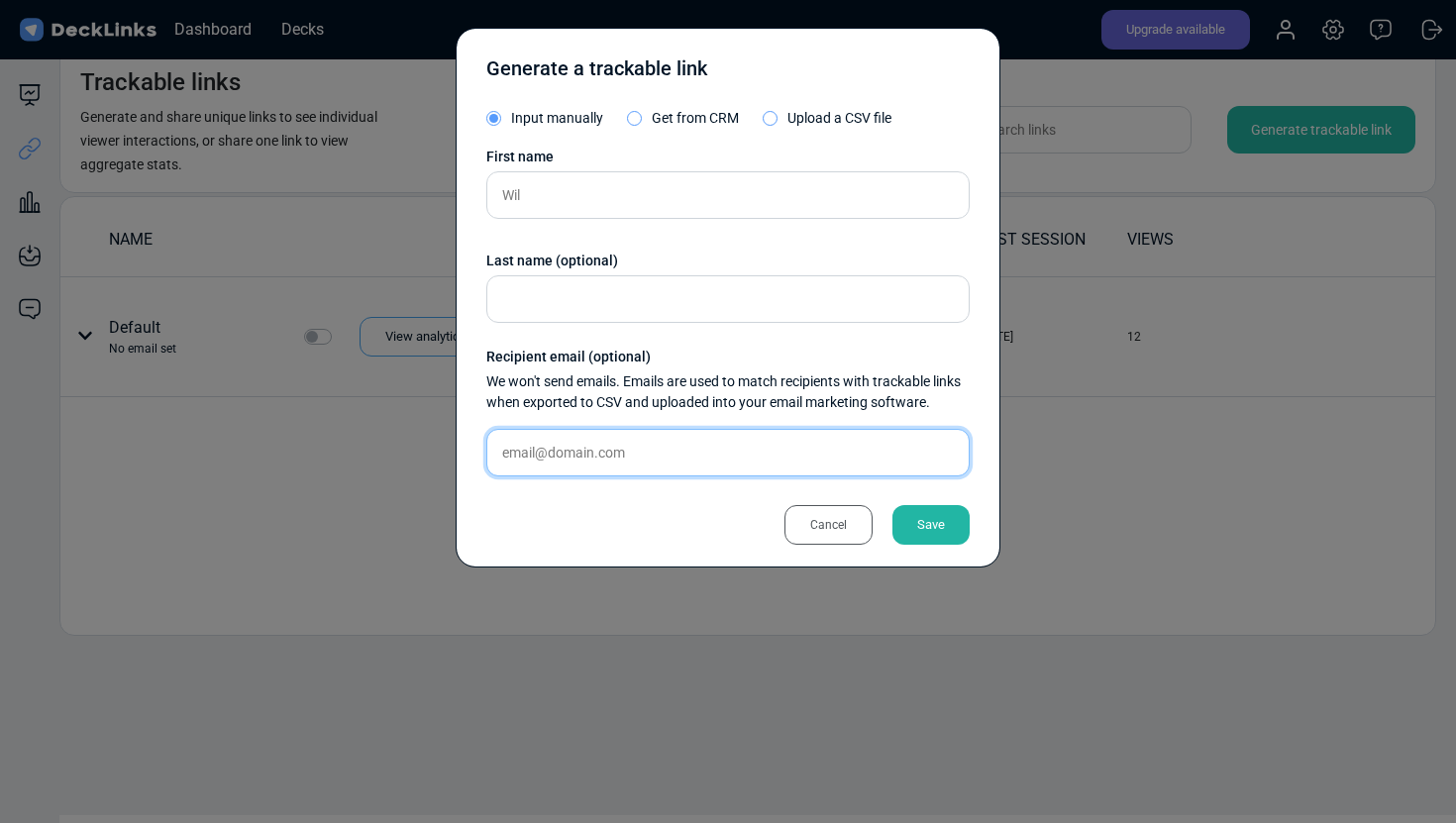 click at bounding box center (728, 453) 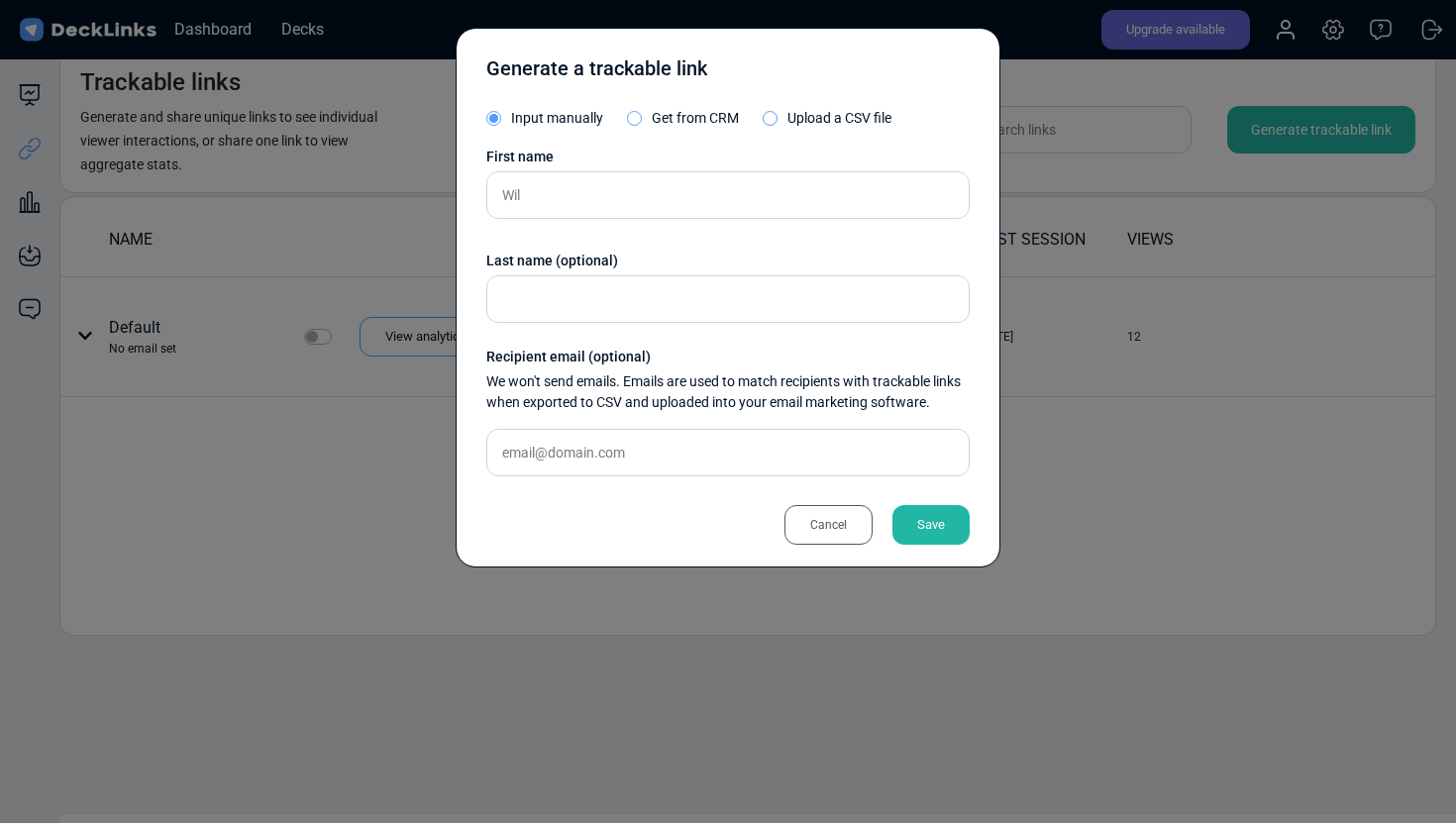 click on "Cancel" at bounding box center [828, 525] 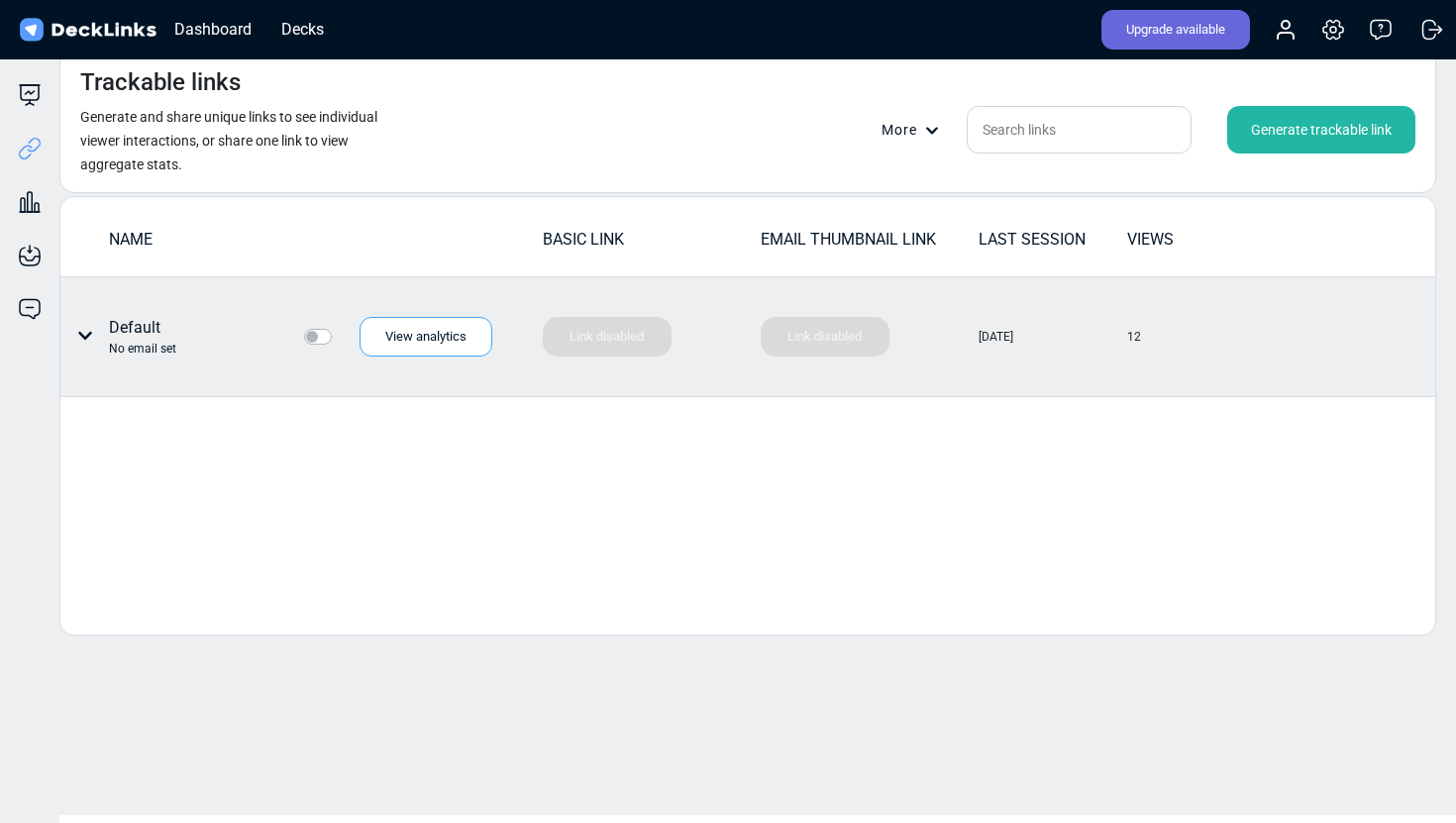 click at bounding box center [340, 325] 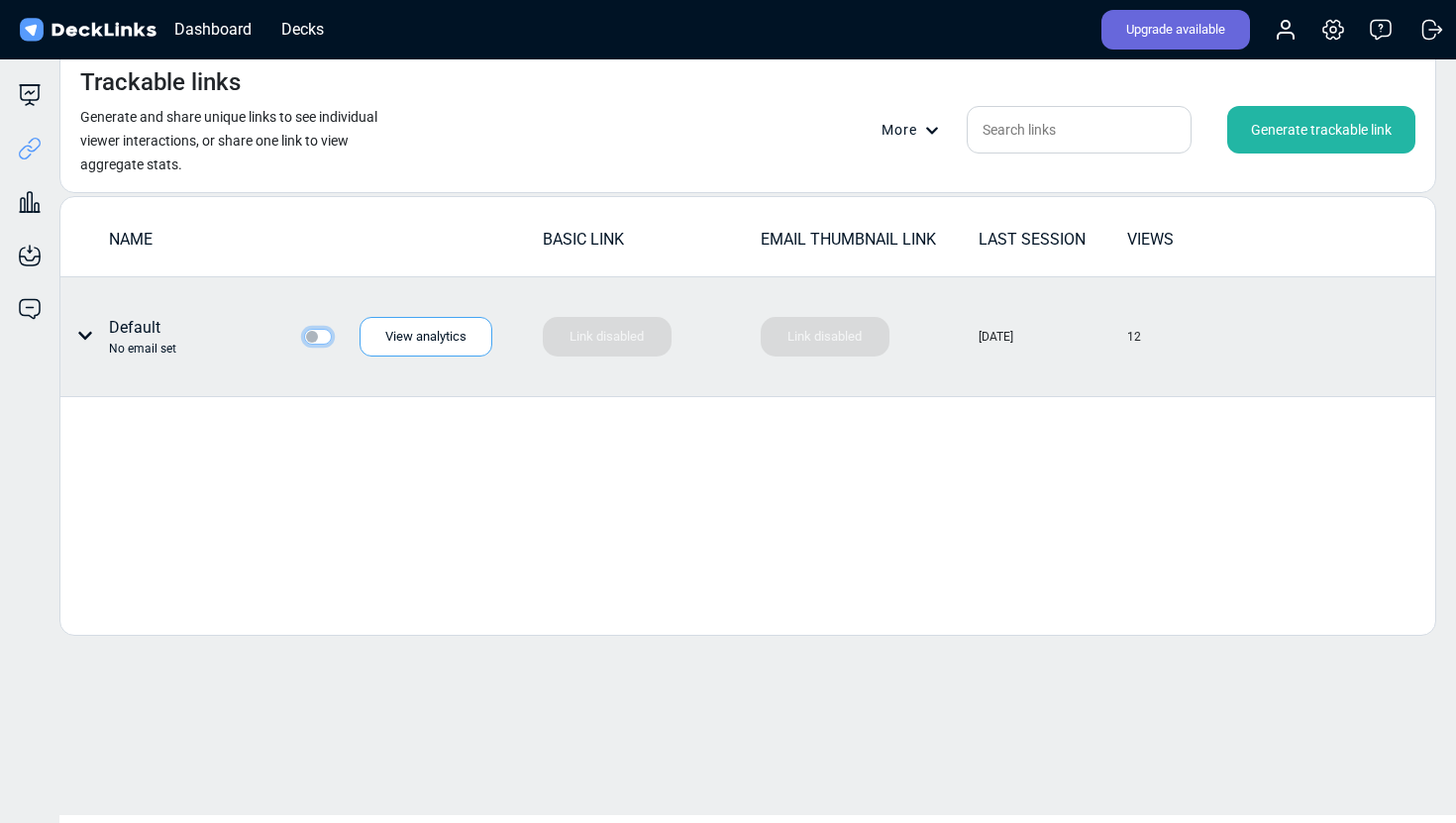 click at bounding box center [312, 335] 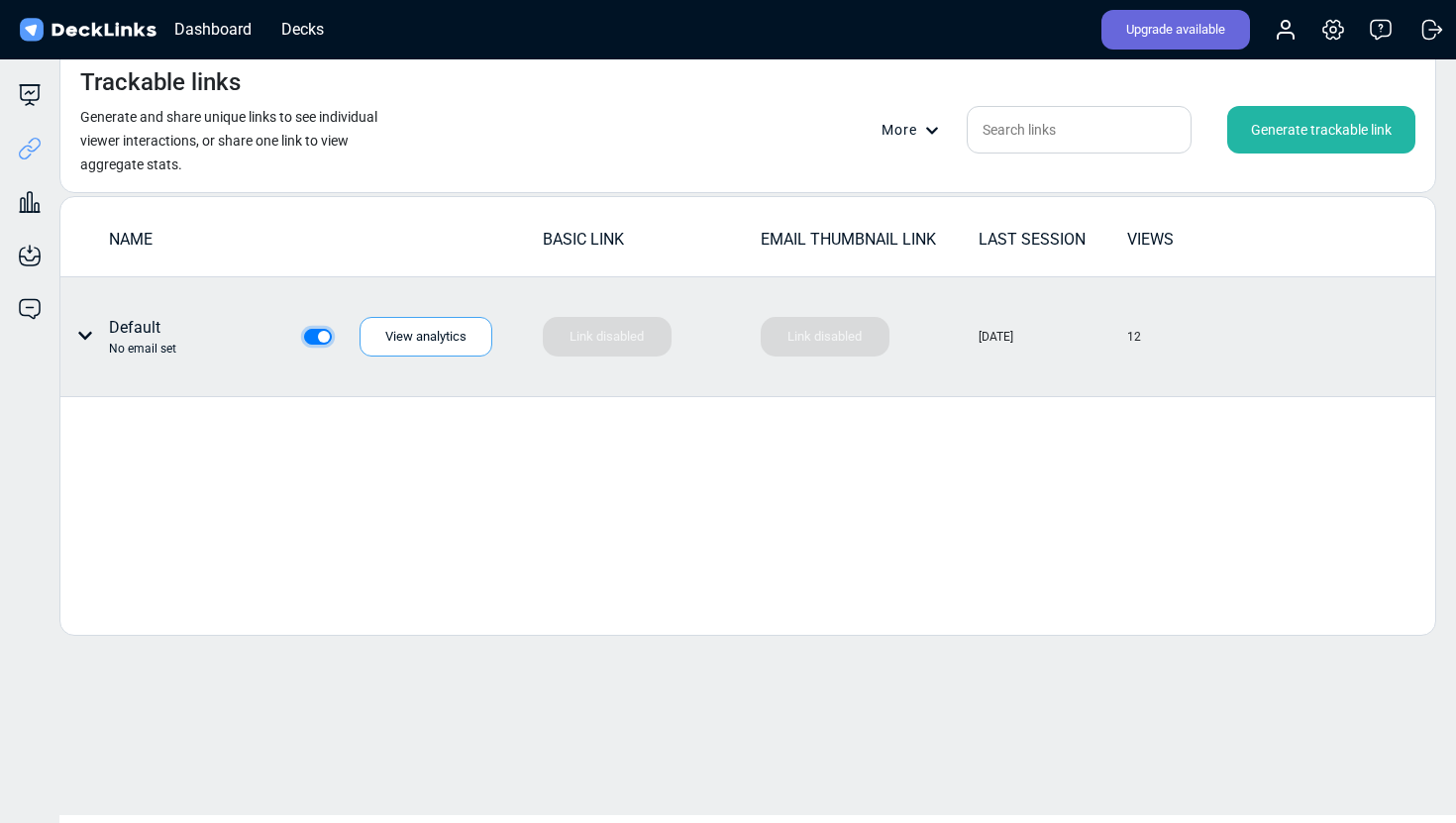 checkbox on "true" 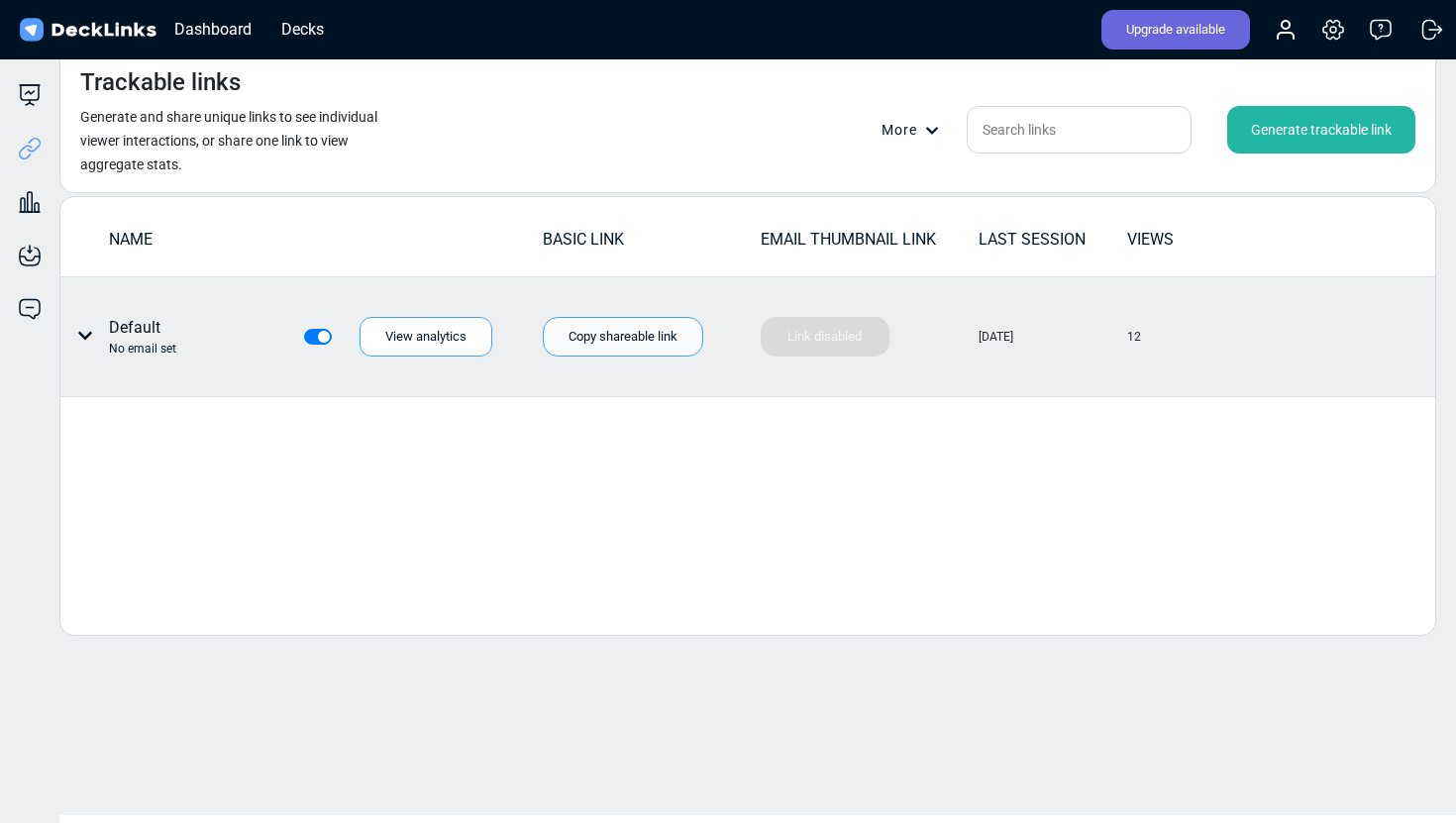click on "Copy shareable link" at bounding box center (623, 337) 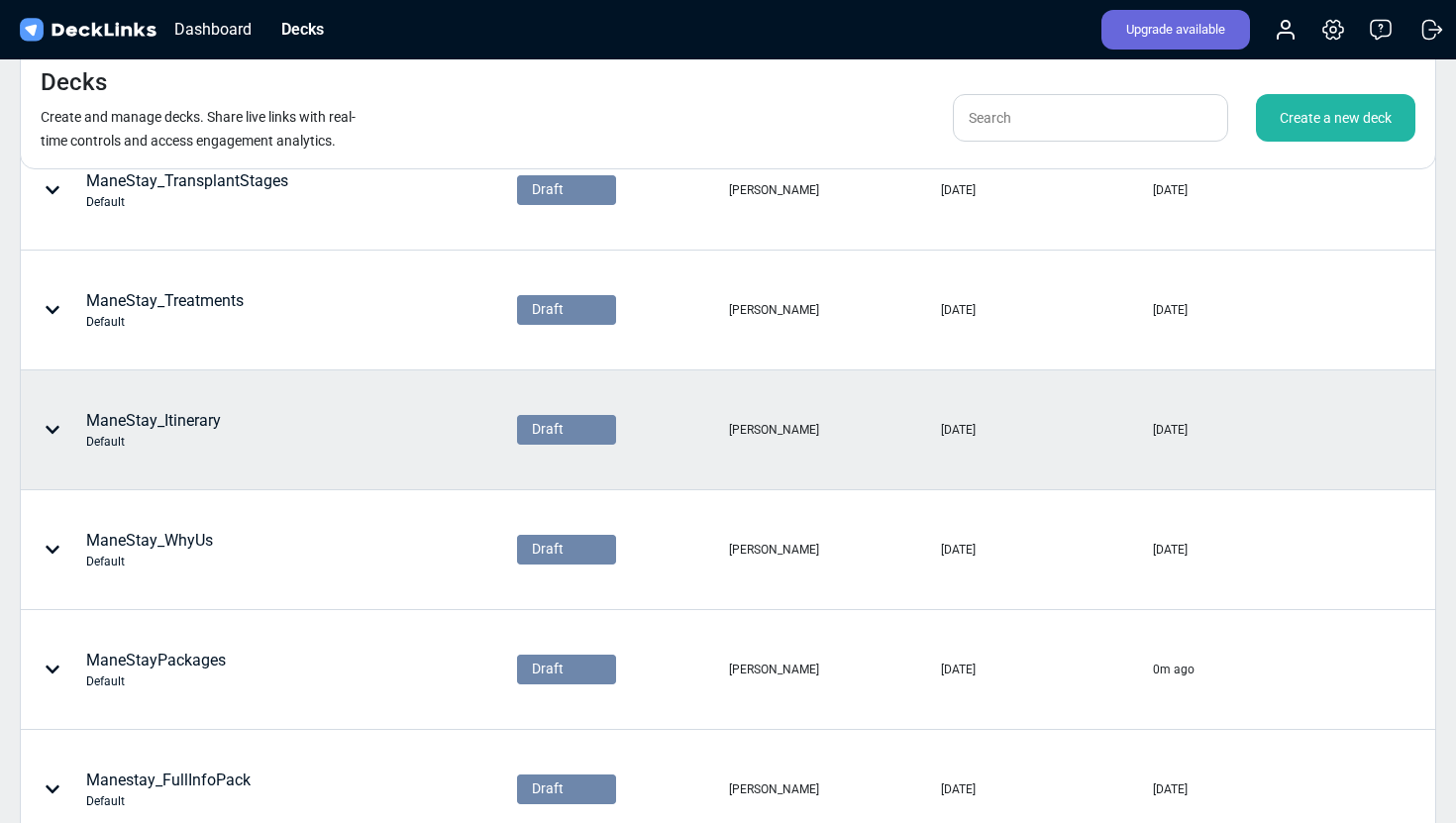 scroll, scrollTop: 269, scrollLeft: 0, axis: vertical 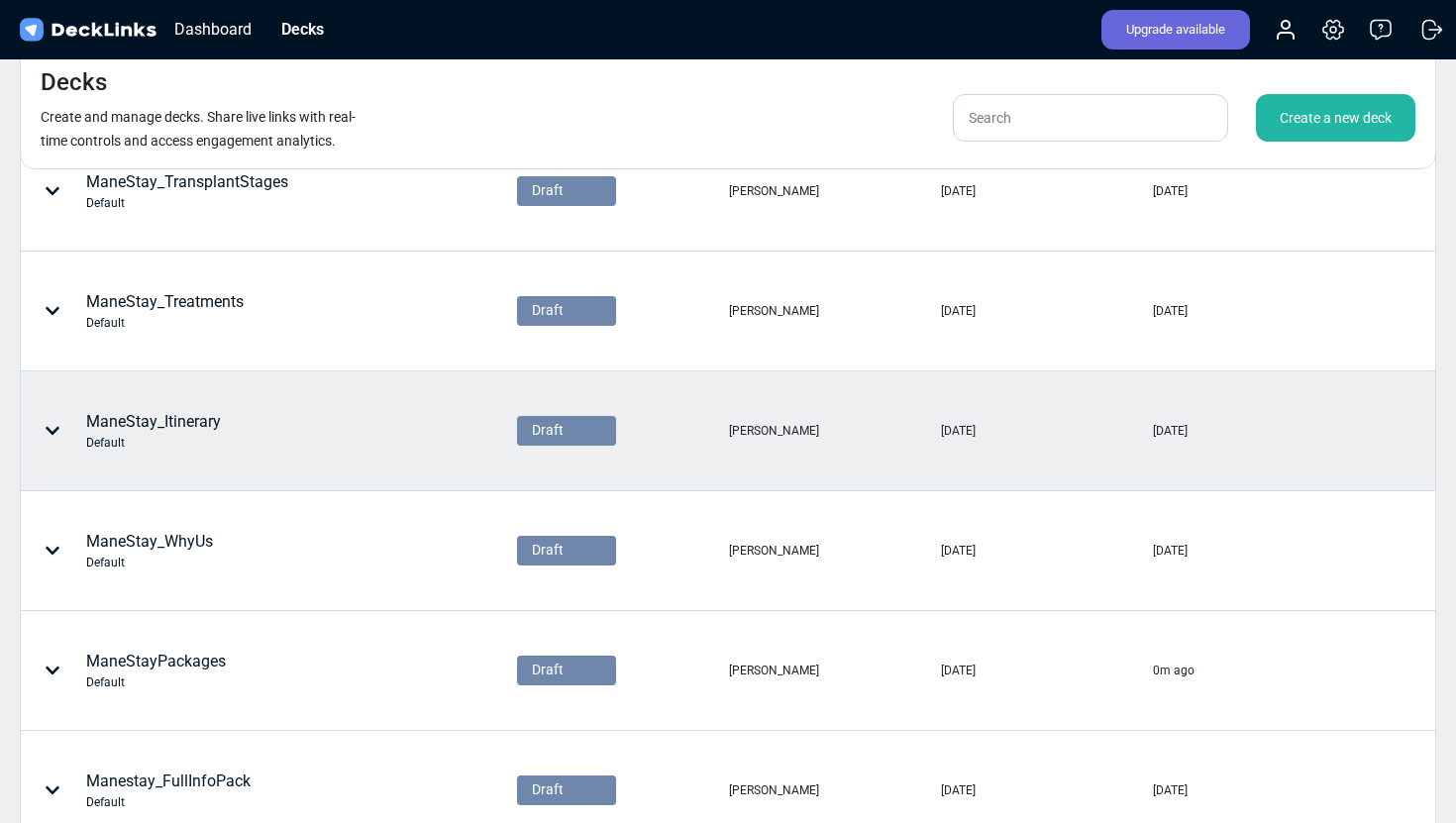 click on "ManeStay_Itinerary Default" at bounding box center (206, 431) 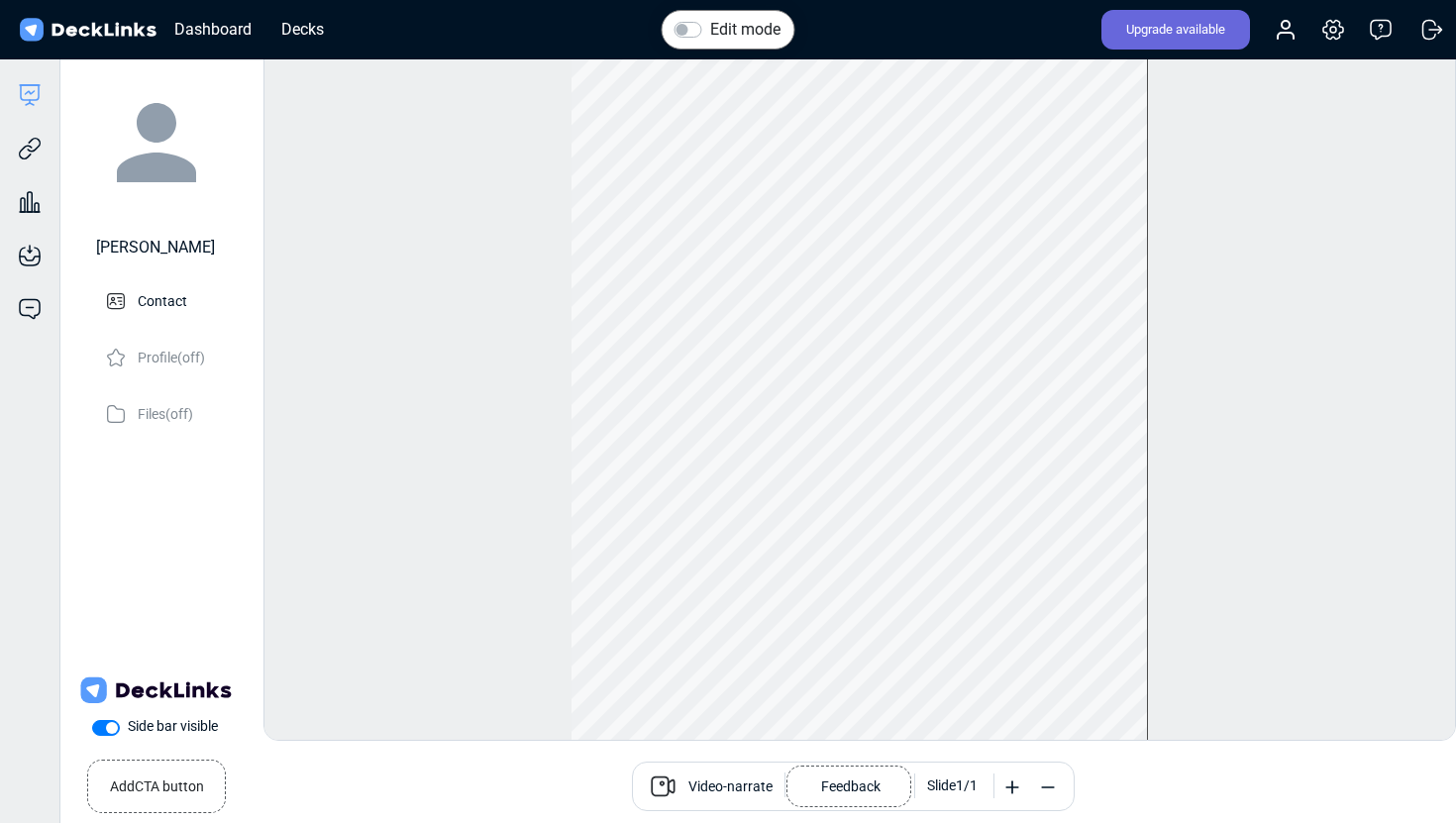 scroll, scrollTop: 0, scrollLeft: 0, axis: both 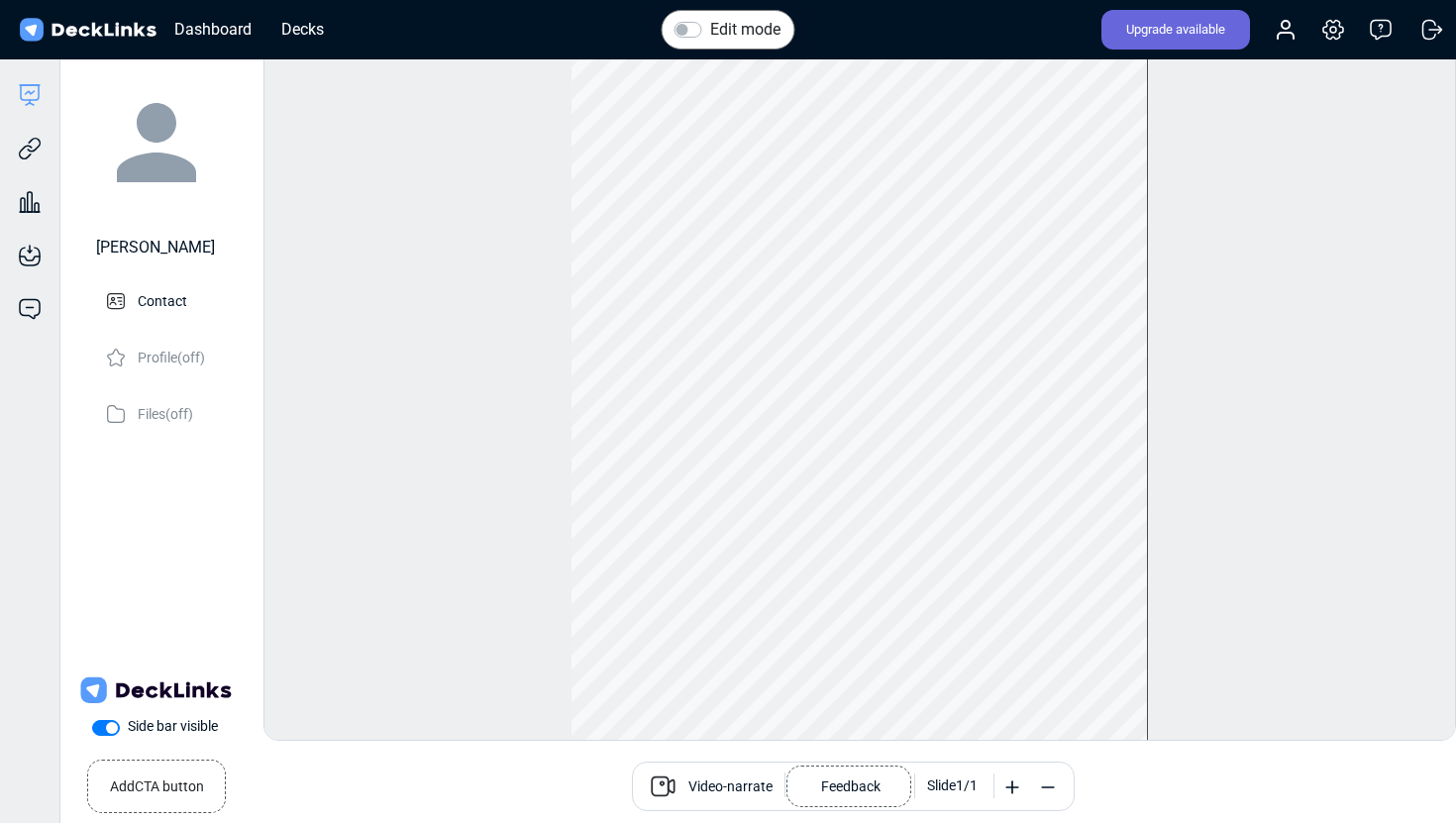click on "Edit mode" at bounding box center [745, 30] 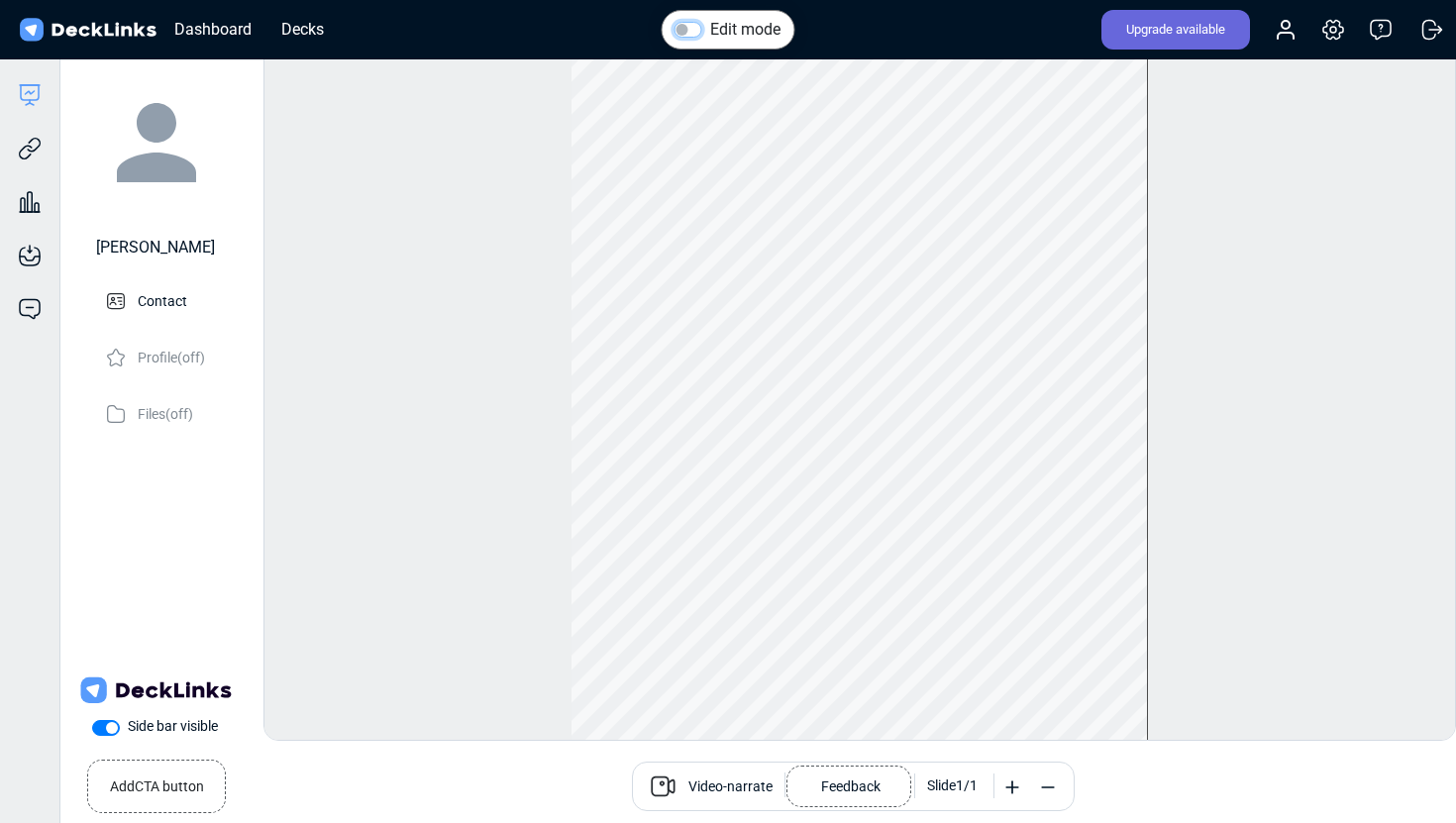 click on "Edit mode" at bounding box center [682, 28] 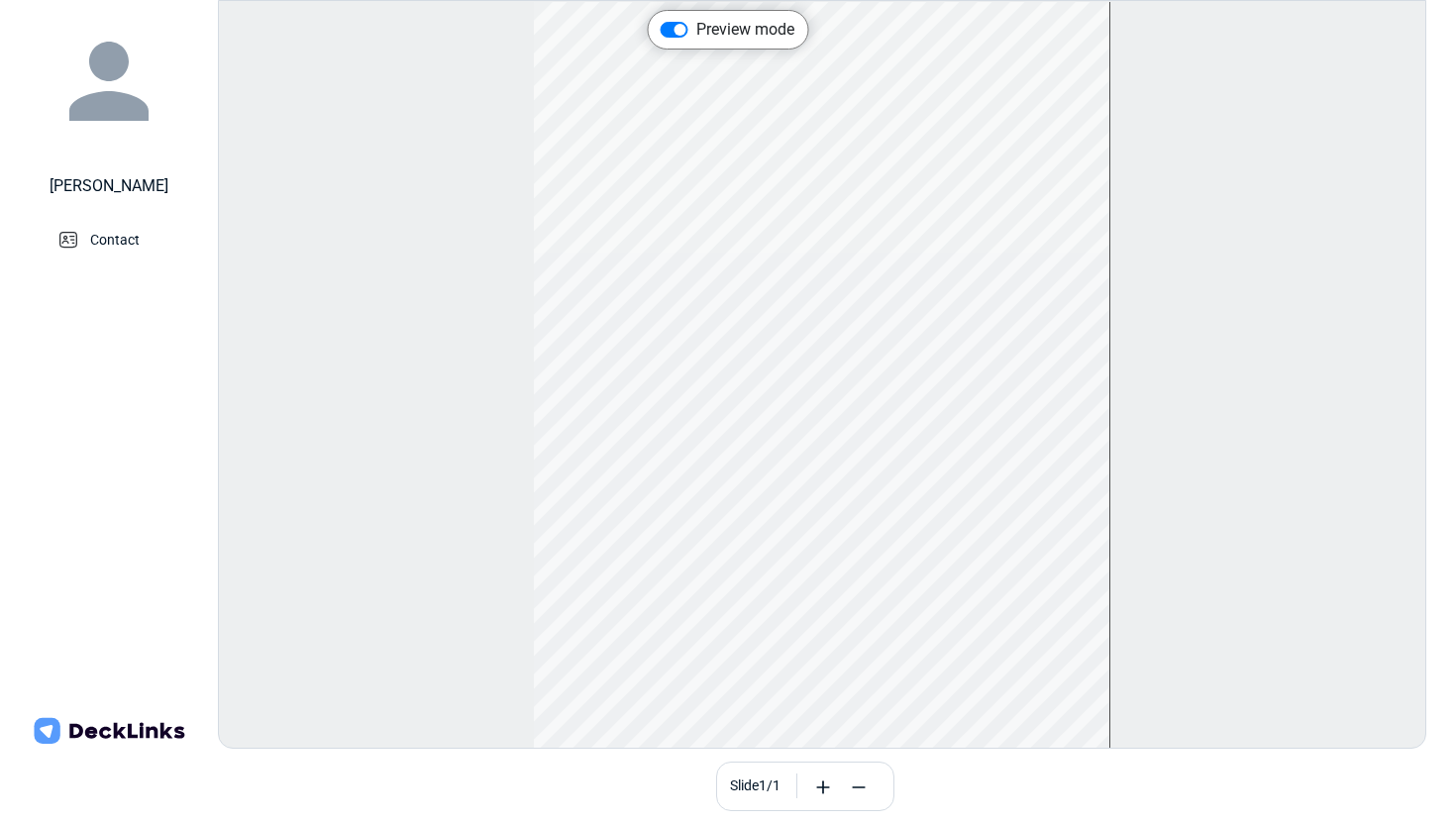 click on "Preview mode" at bounding box center [745, 30] 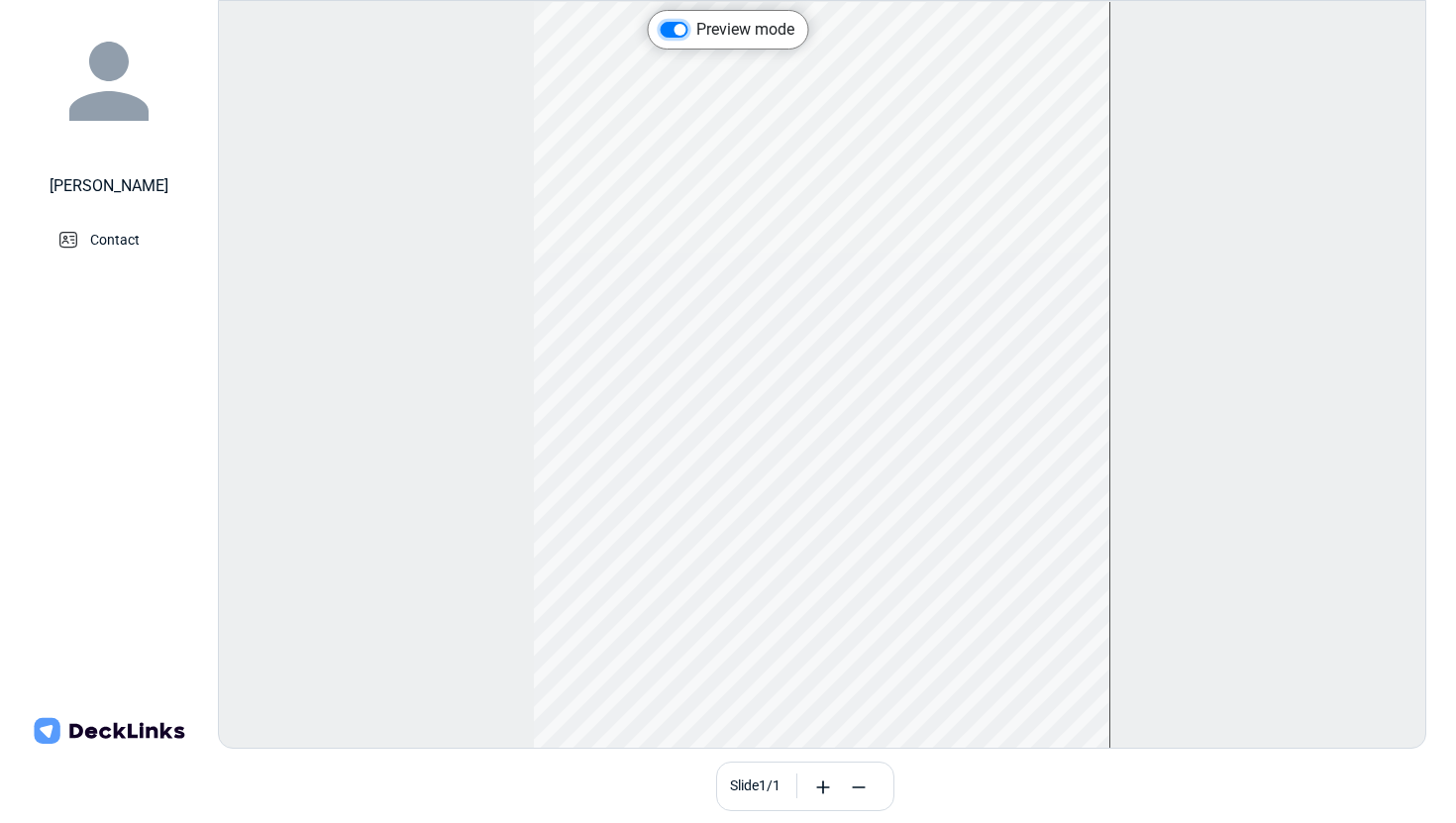 click on "Preview mode" at bounding box center [669, 28] 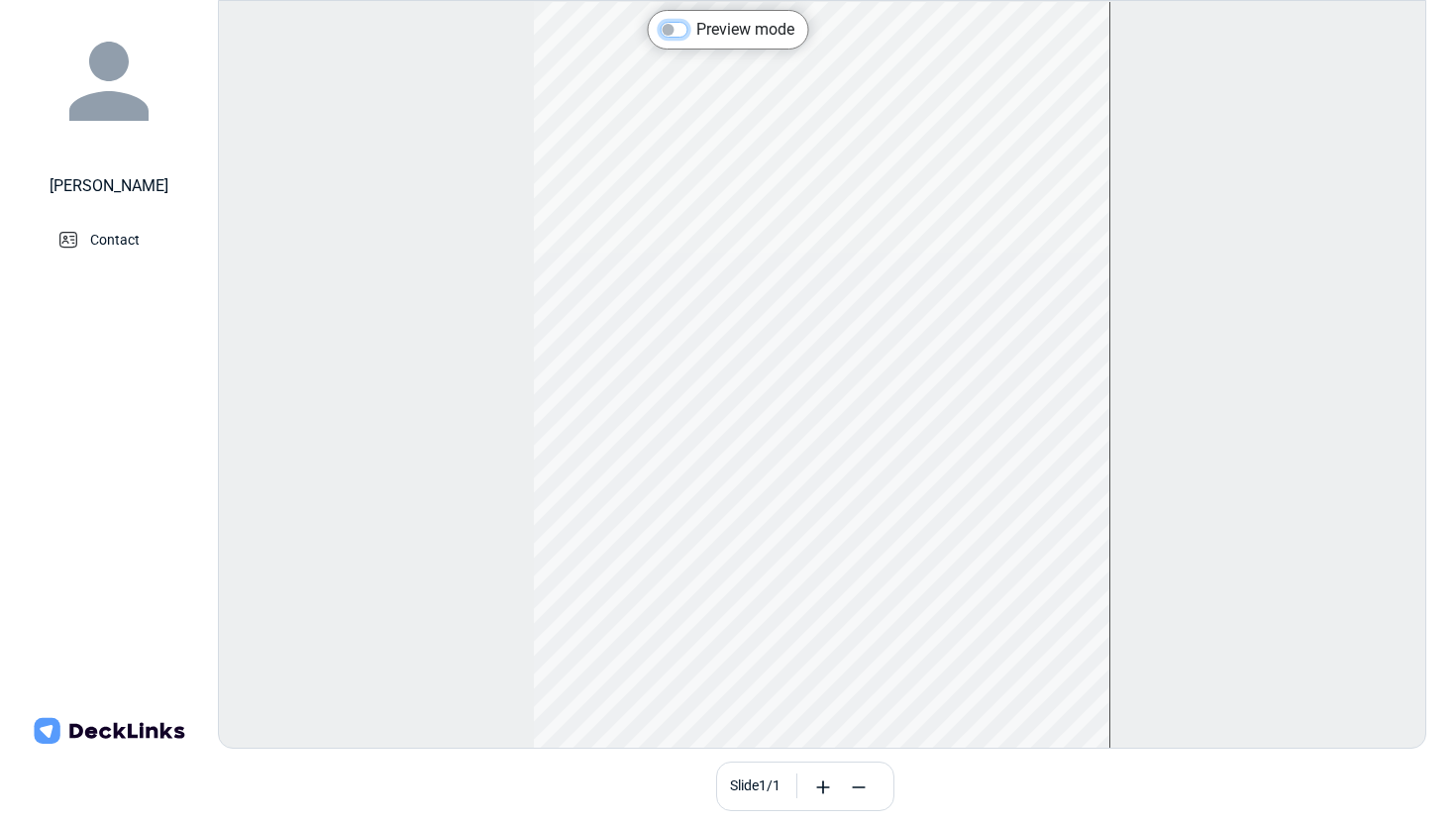 checkbox on "false" 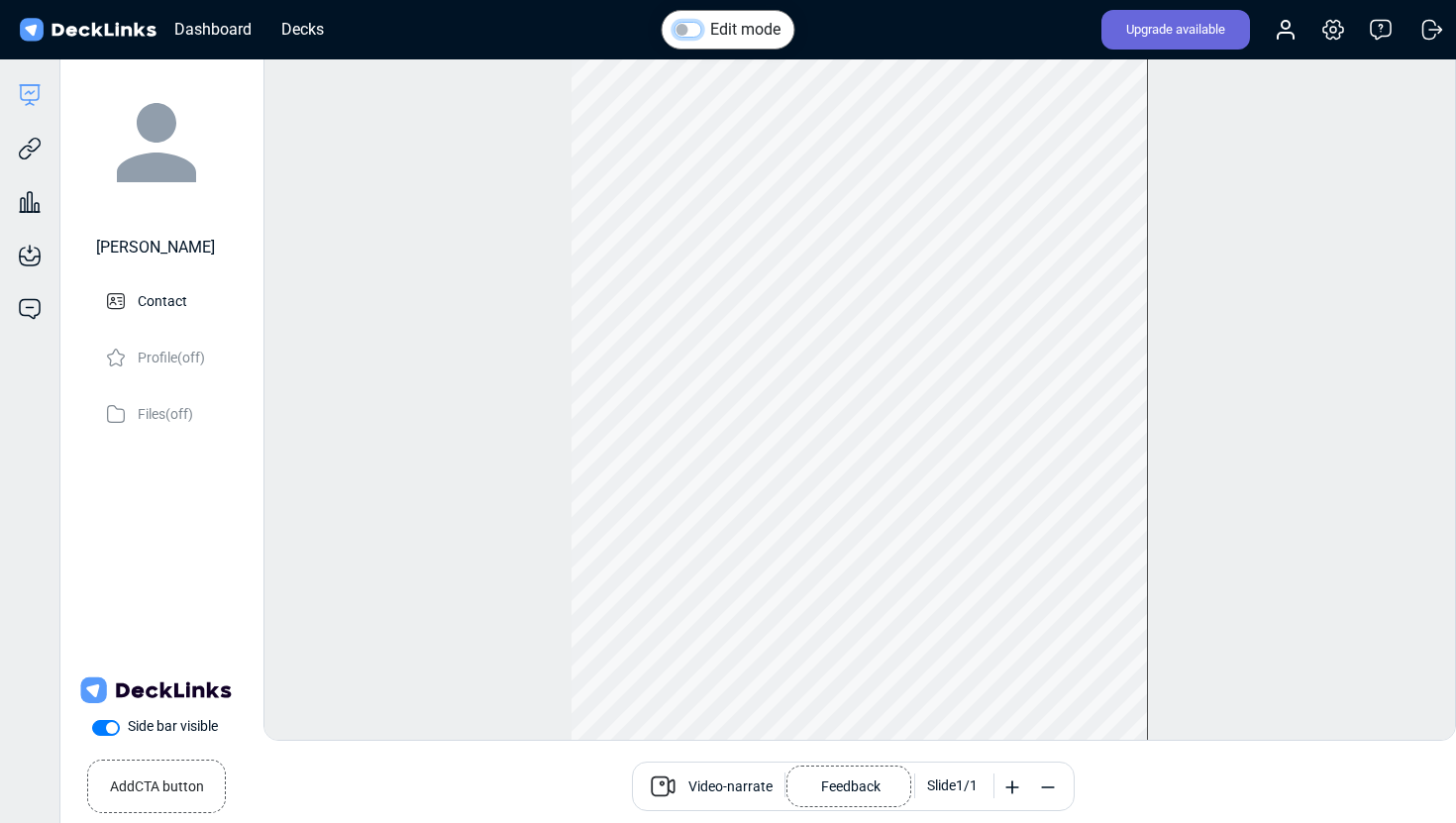 scroll, scrollTop: 0, scrollLeft: 0, axis: both 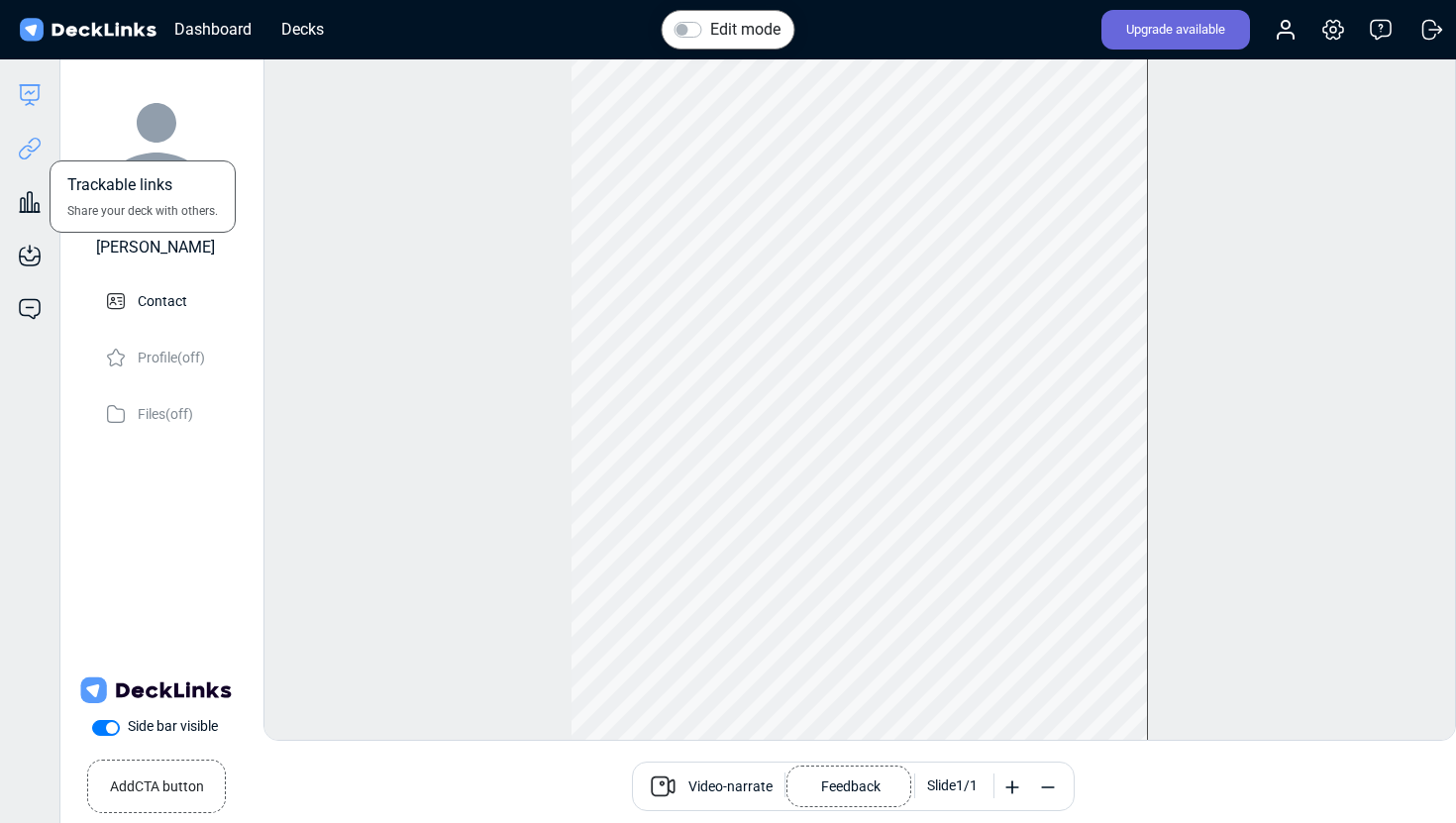 click 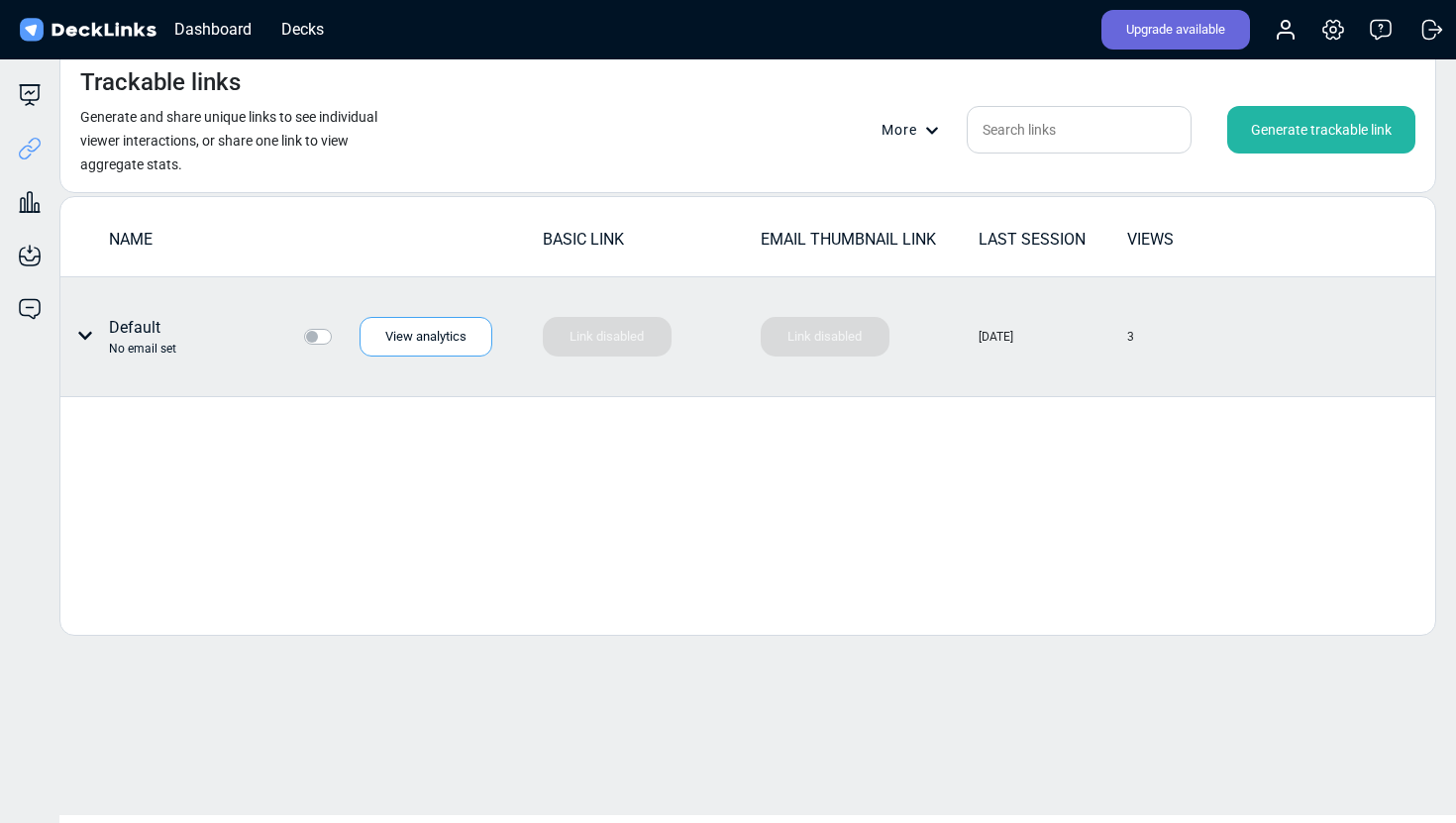 click at bounding box center (340, 325) 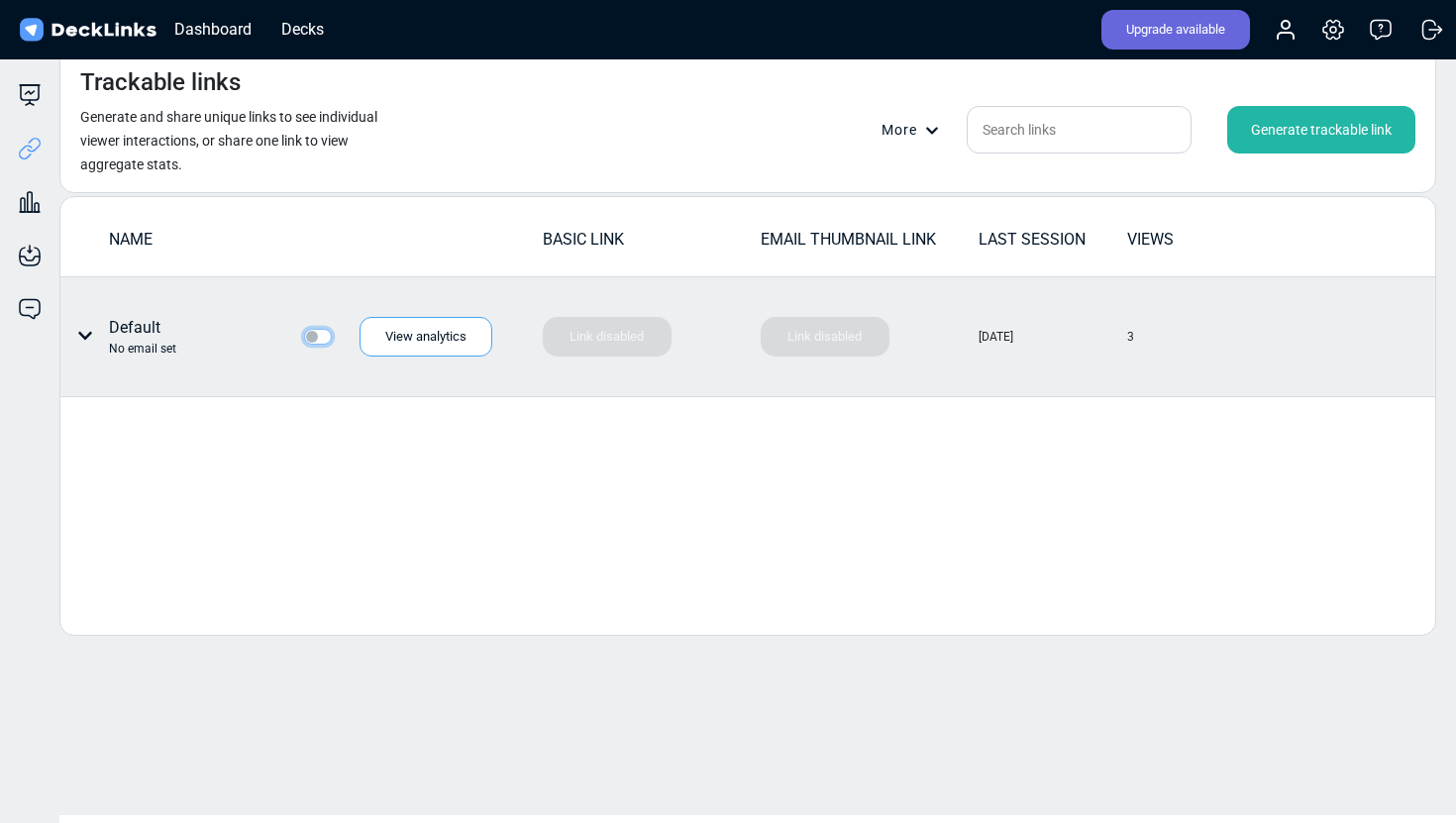 click at bounding box center (312, 335) 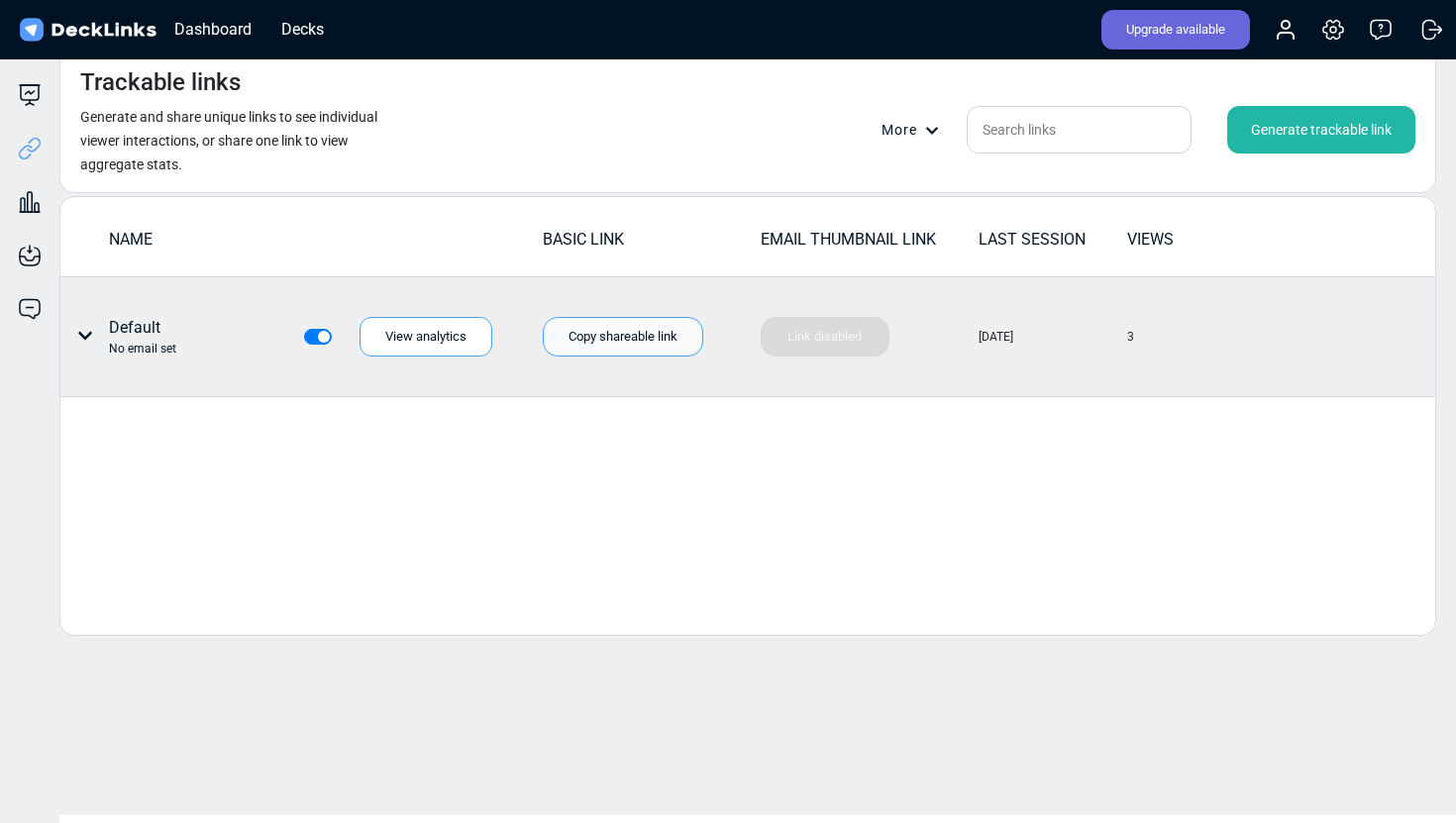 click on "Copy shareable link" at bounding box center (623, 337) 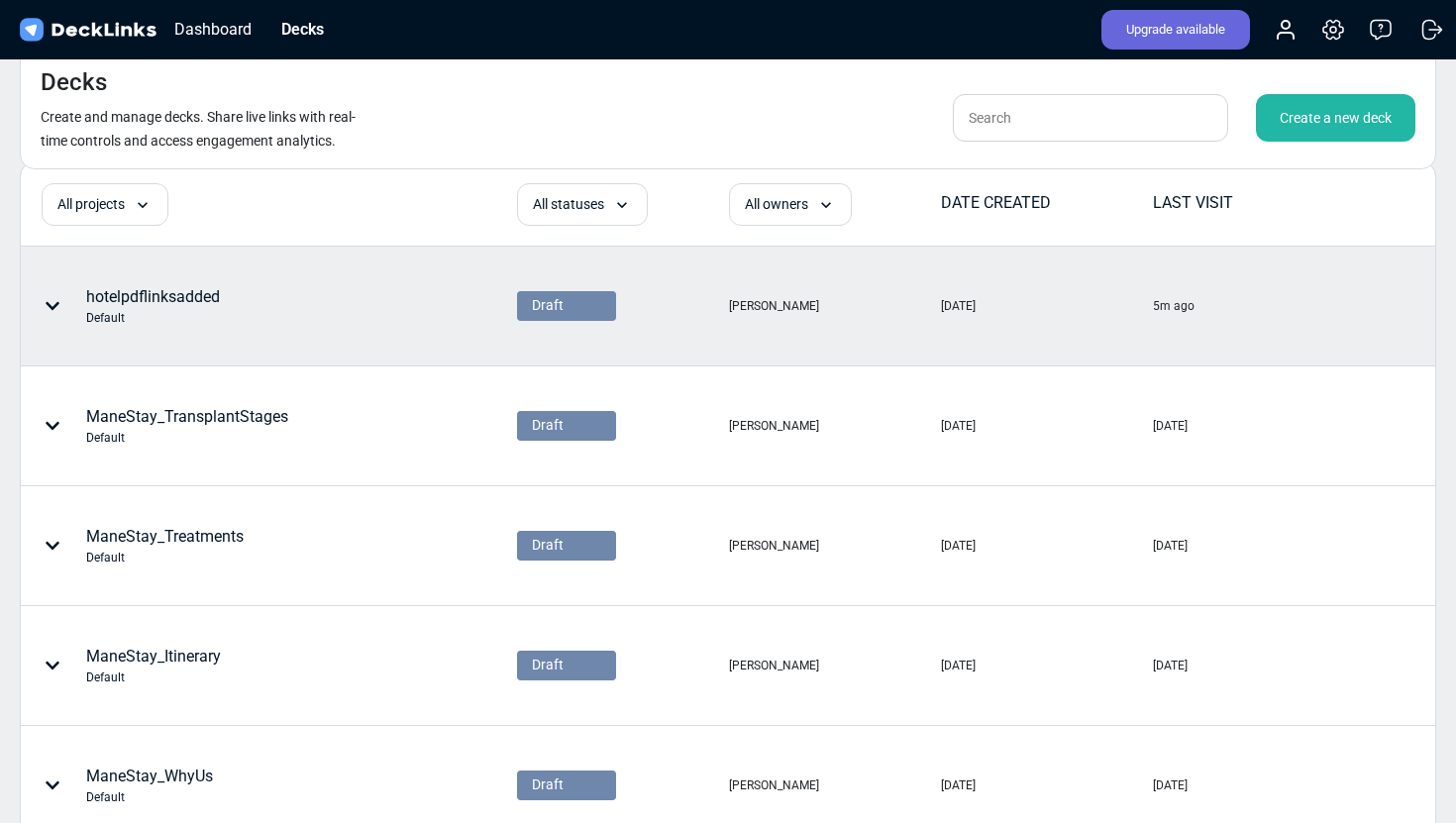 scroll, scrollTop: 34, scrollLeft: 0, axis: vertical 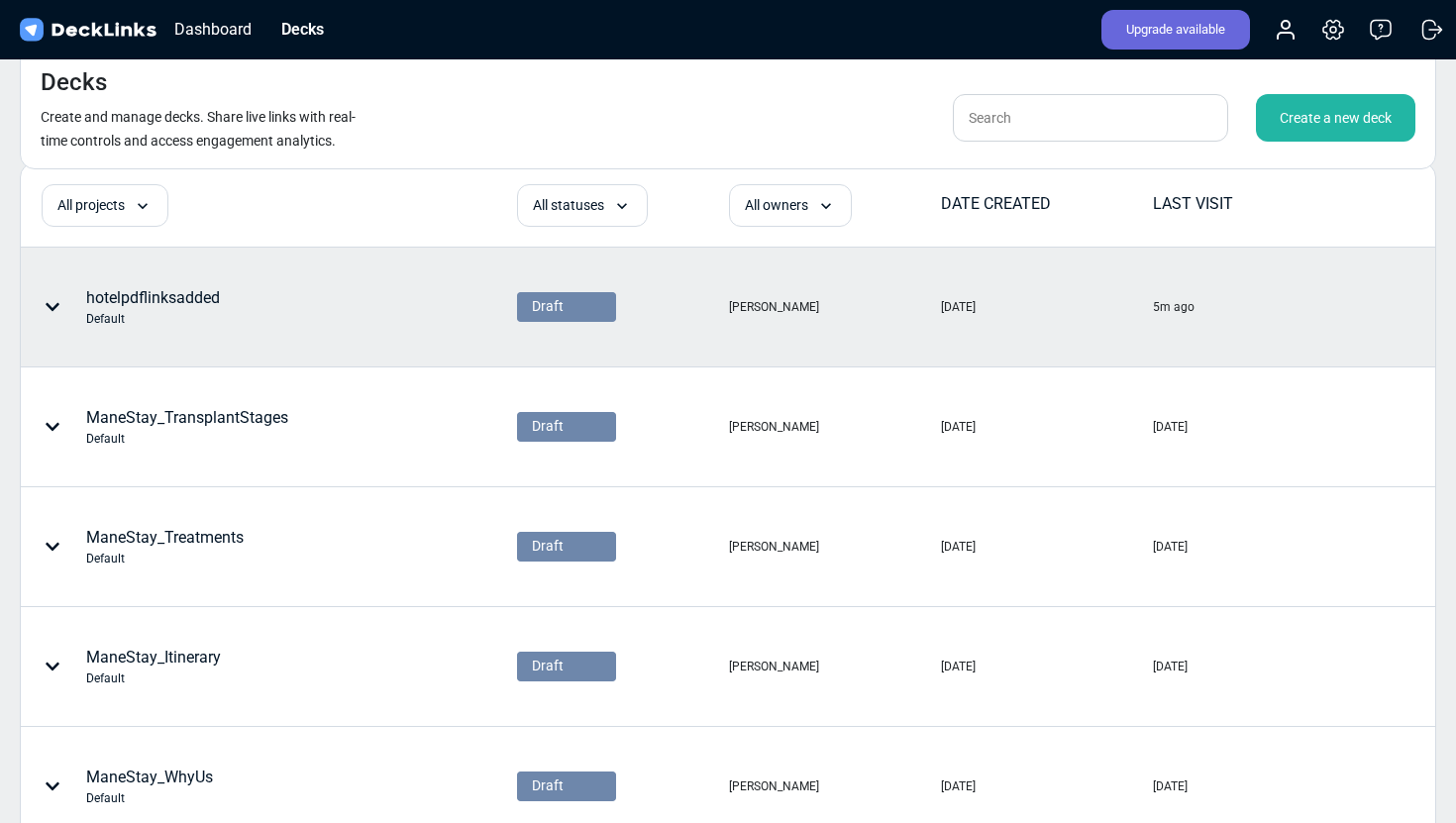 click on "hotelpdflinksadded Default" at bounding box center (206, 307) 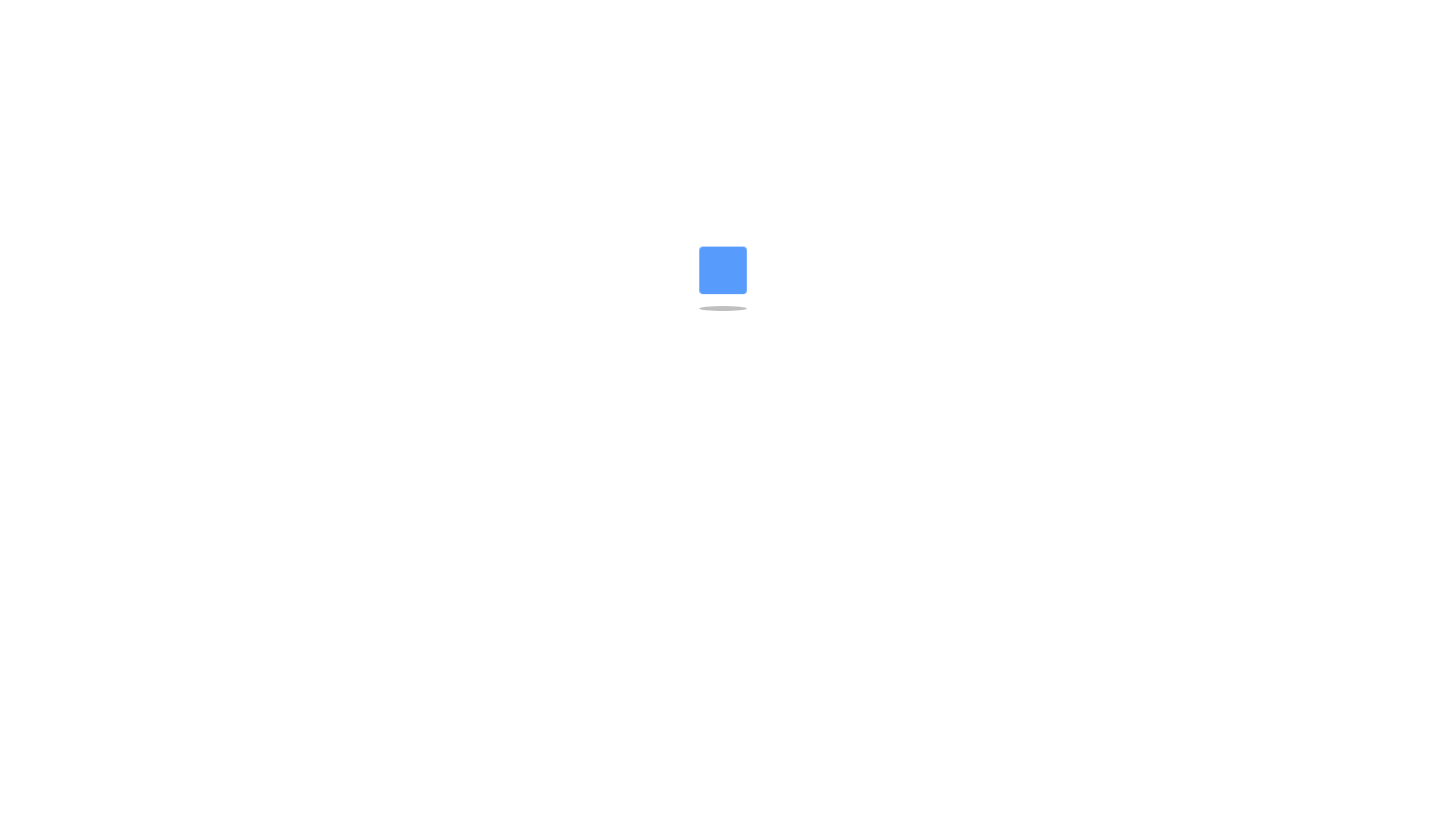 scroll, scrollTop: 0, scrollLeft: 0, axis: both 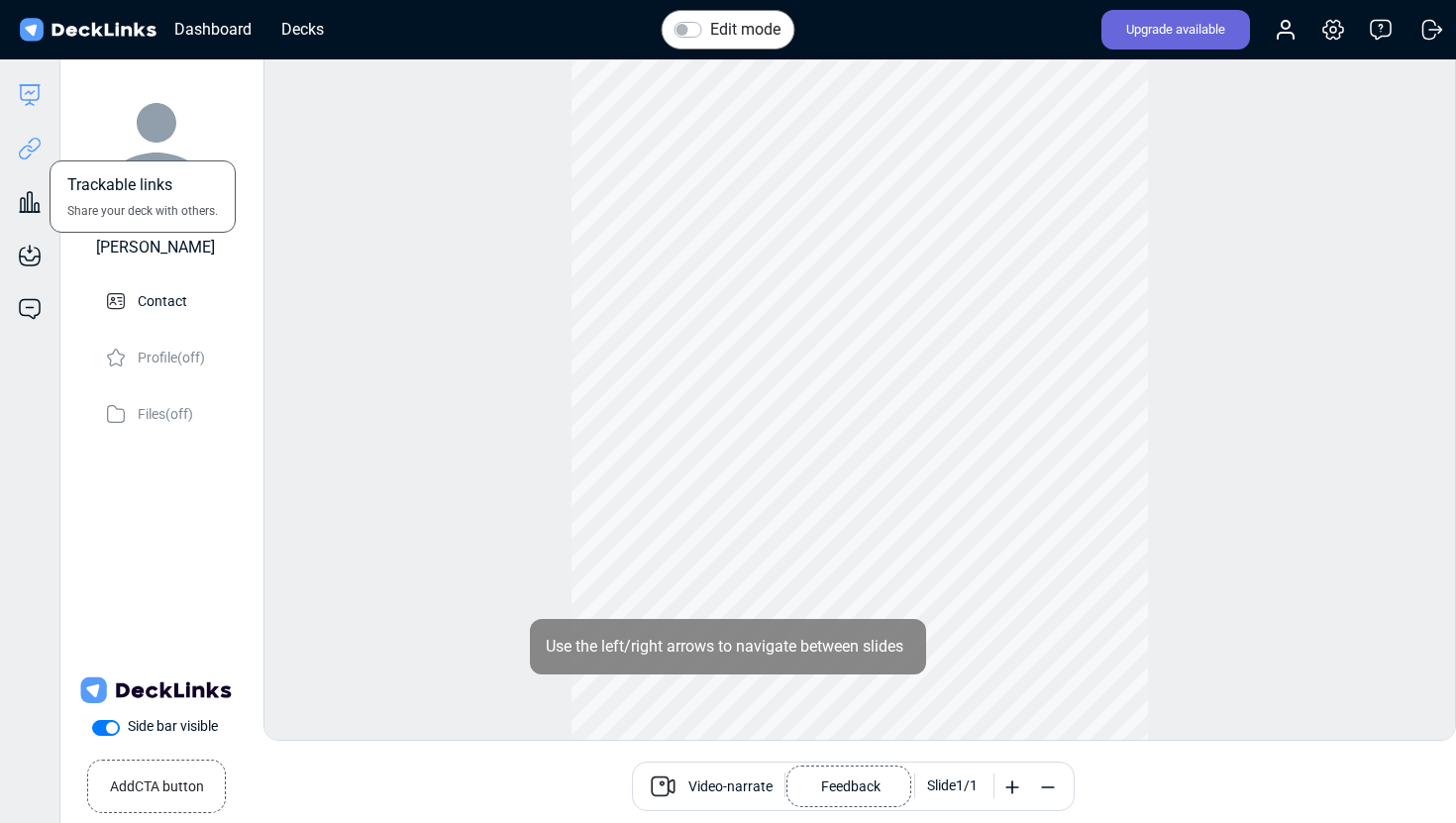 click 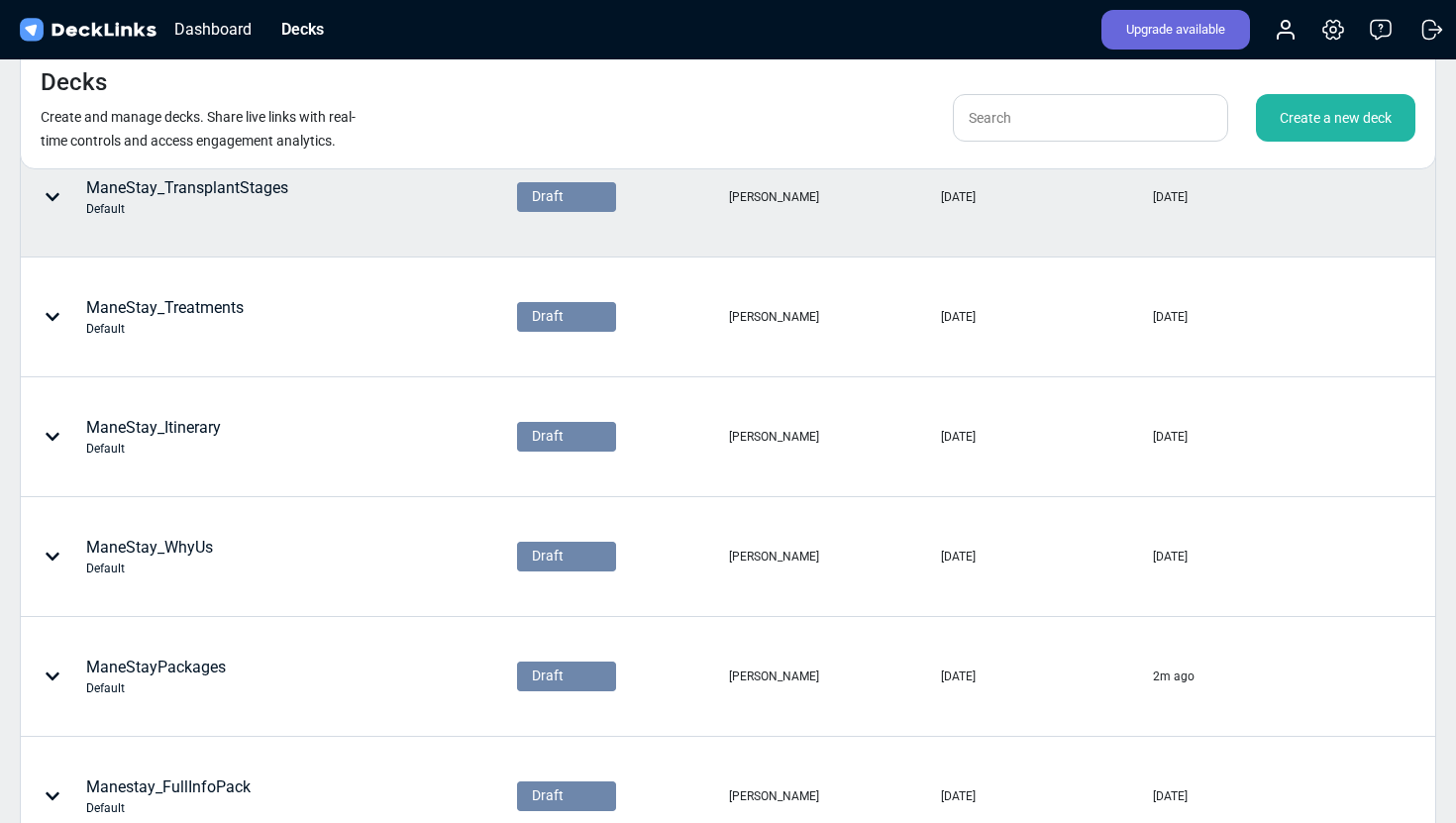 scroll, scrollTop: 290, scrollLeft: 0, axis: vertical 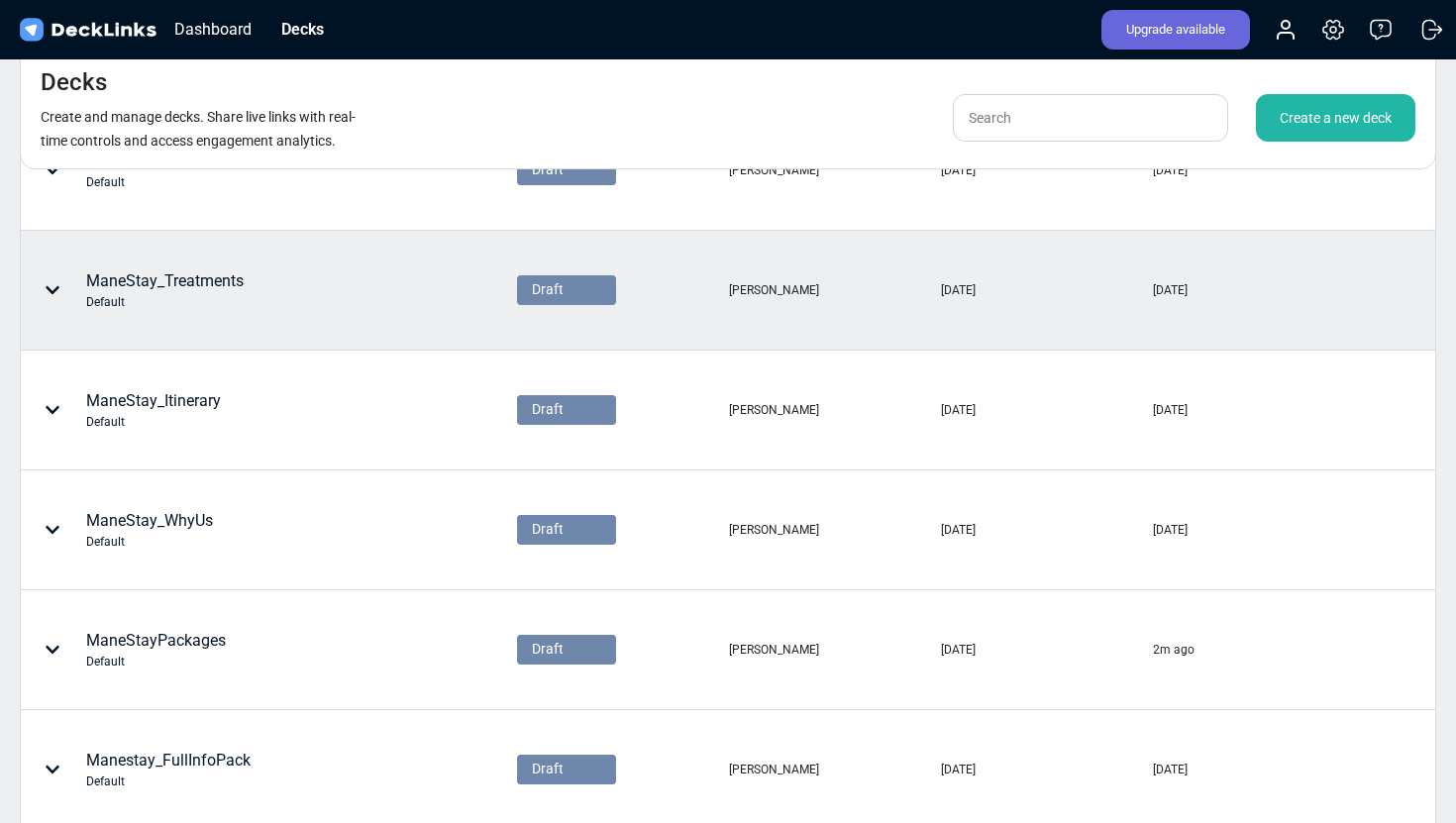 click on "ManeStay_Treatments Default" at bounding box center (206, 290) 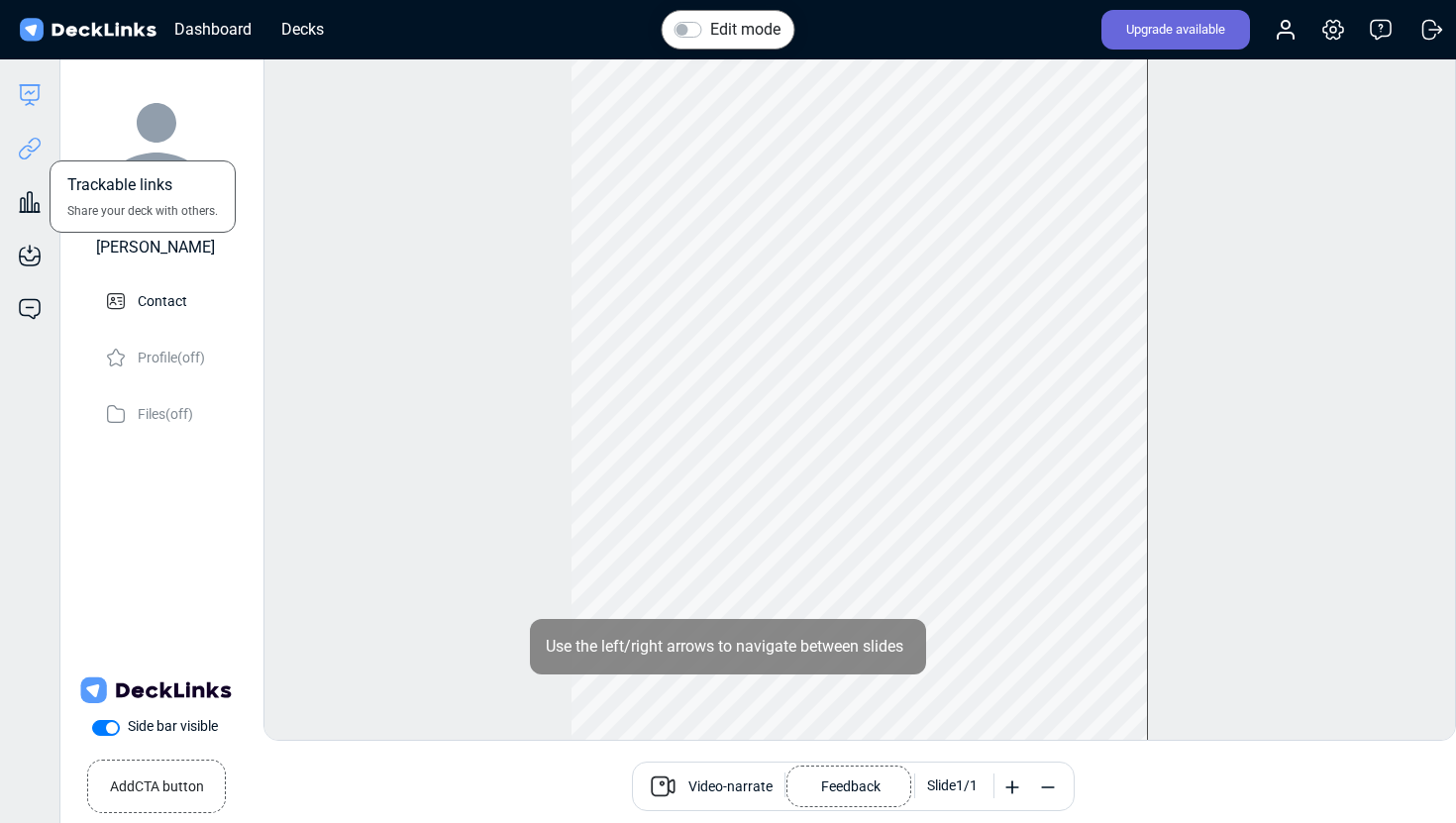 click 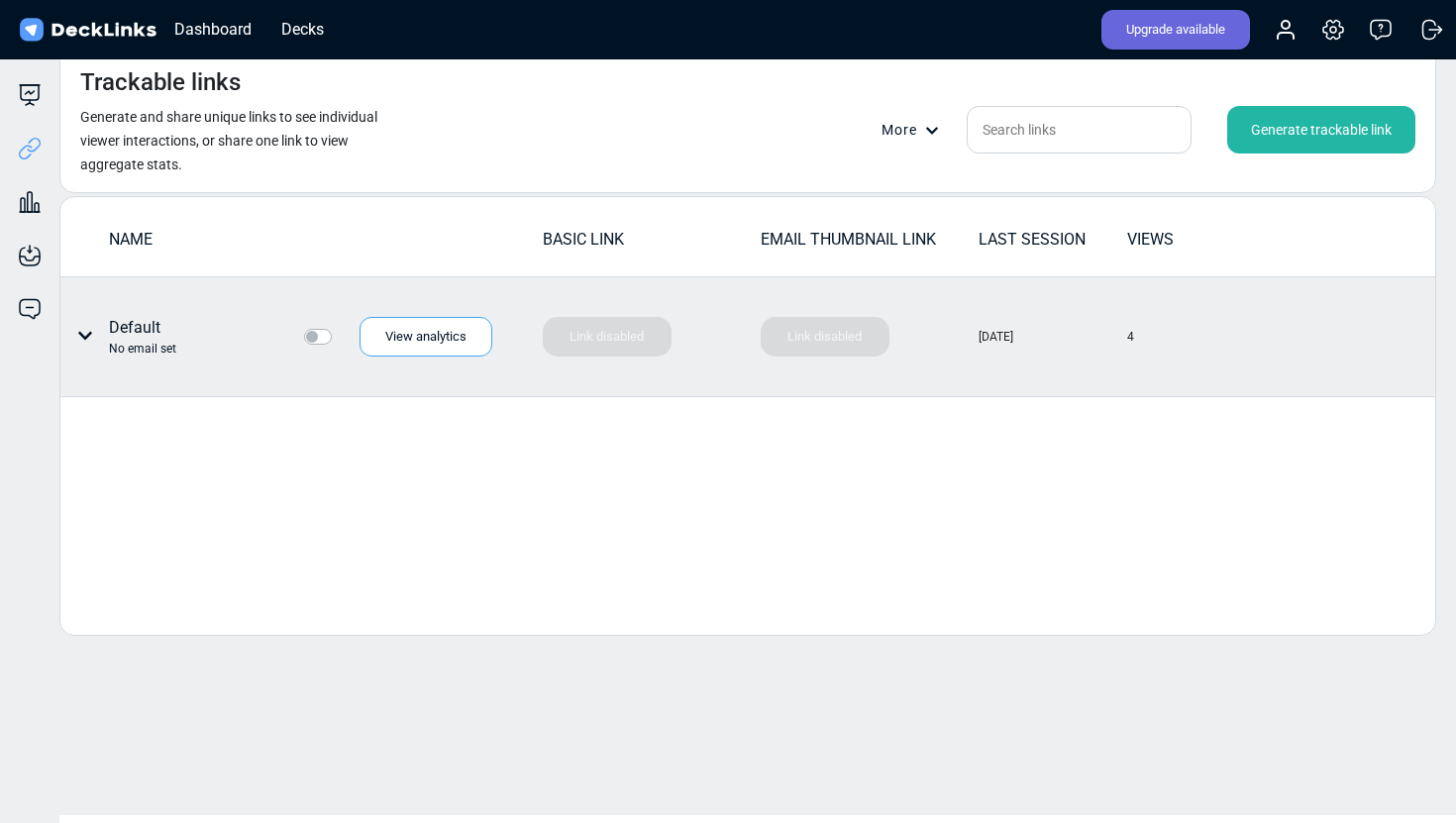 click at bounding box center [340, 325] 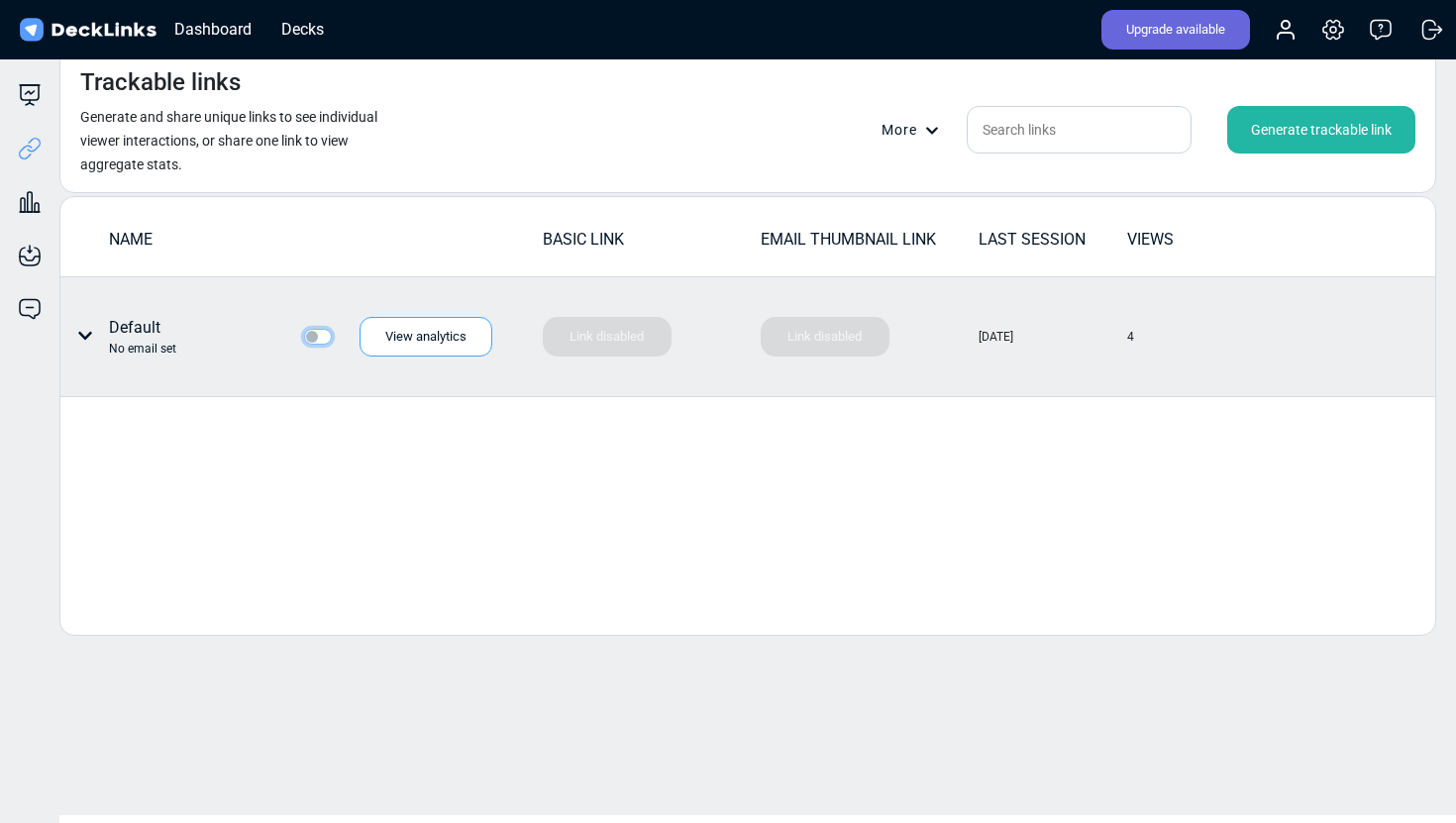 click at bounding box center [312, 335] 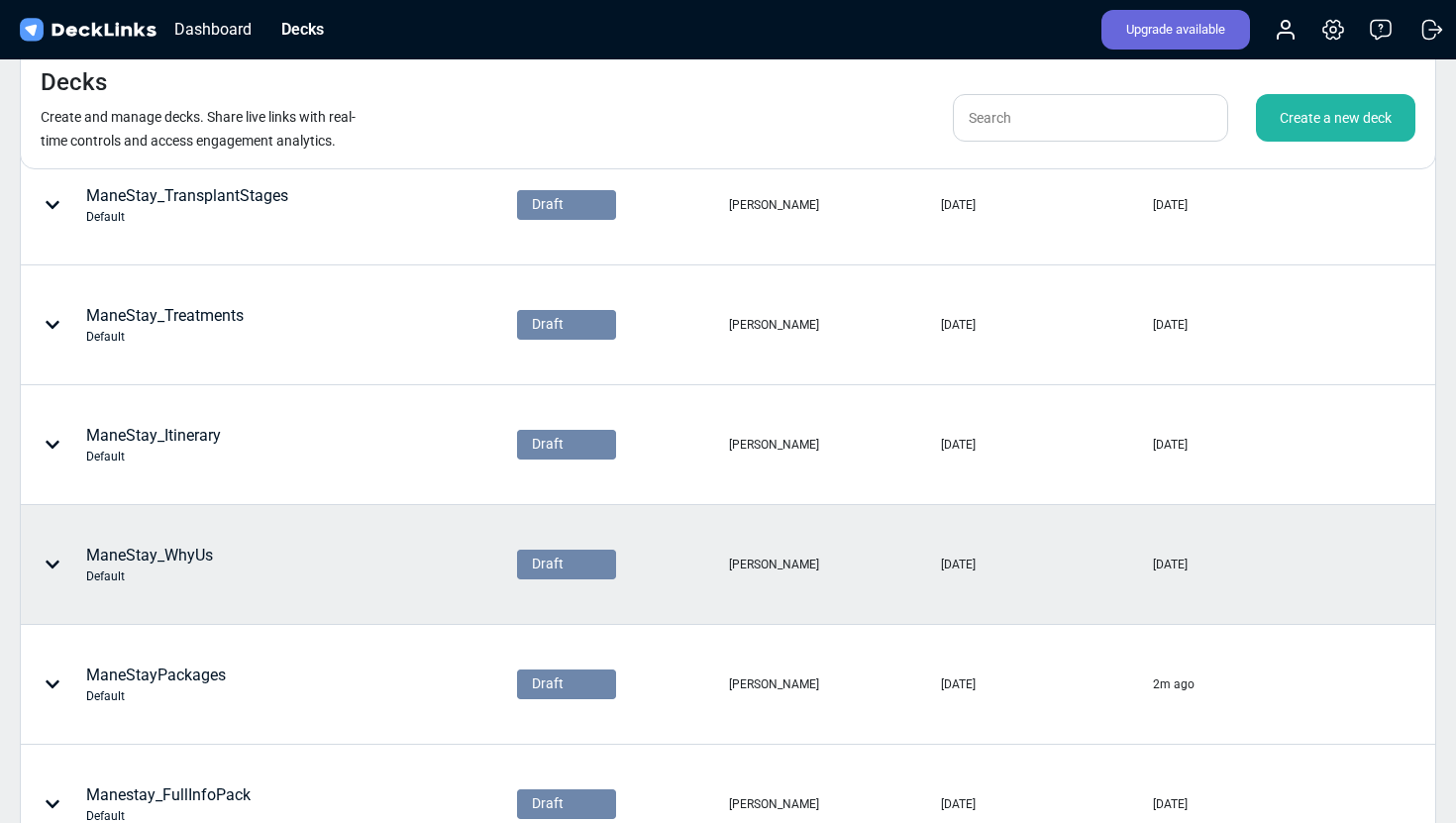 scroll, scrollTop: 259, scrollLeft: 0, axis: vertical 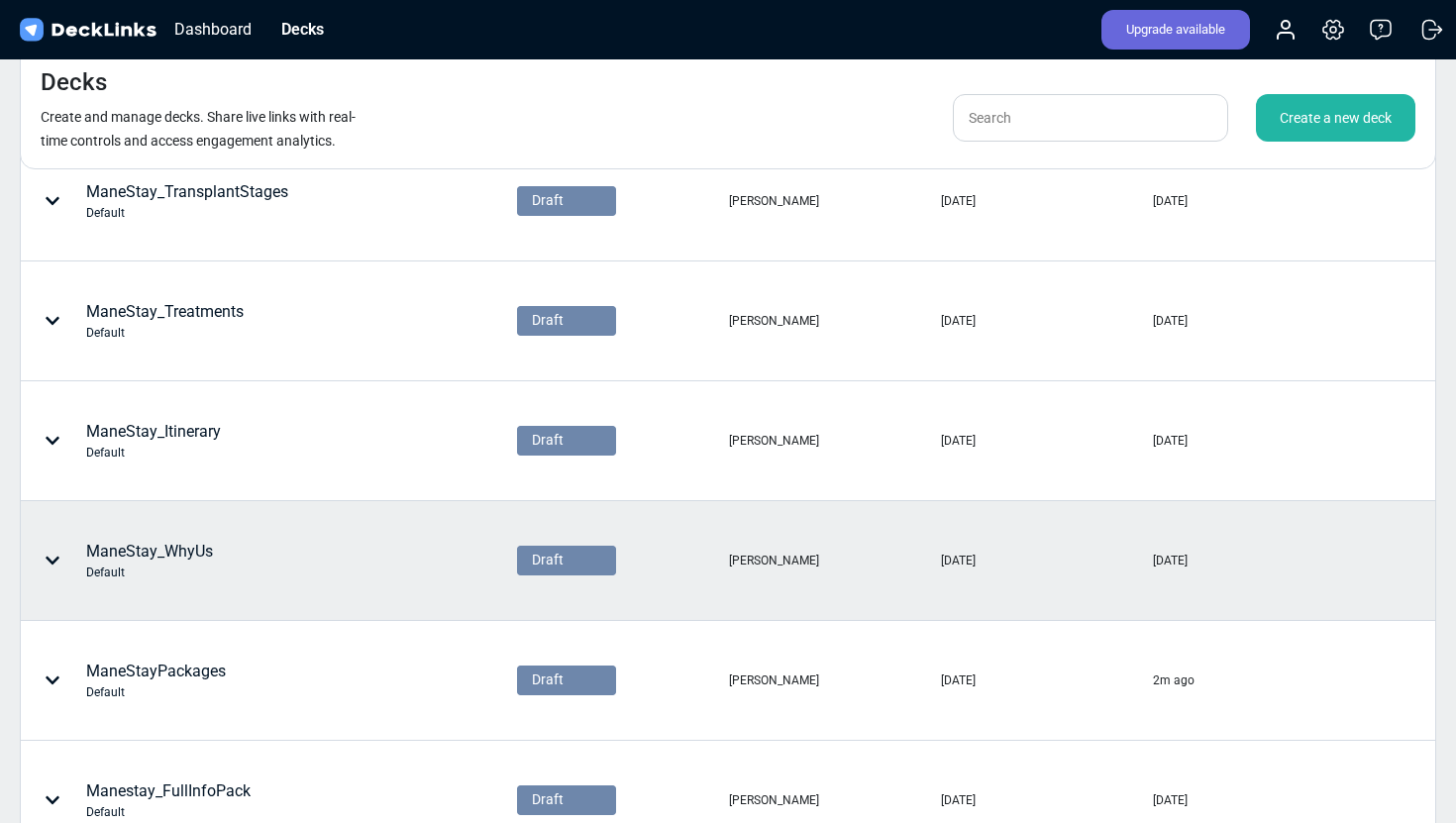 click on "ManeStay_WhyUs Default" at bounding box center [206, 561] 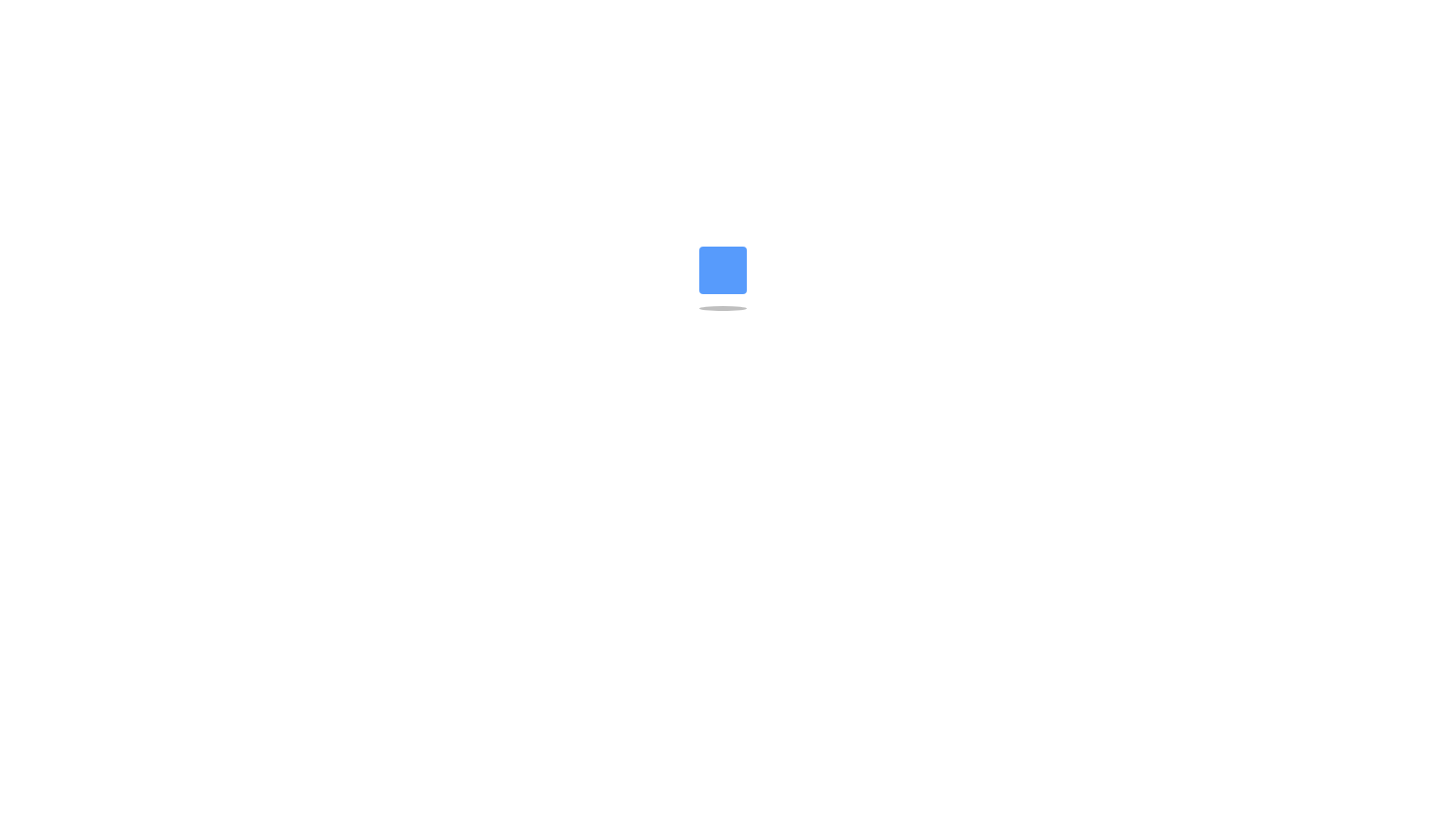 scroll, scrollTop: 0, scrollLeft: 0, axis: both 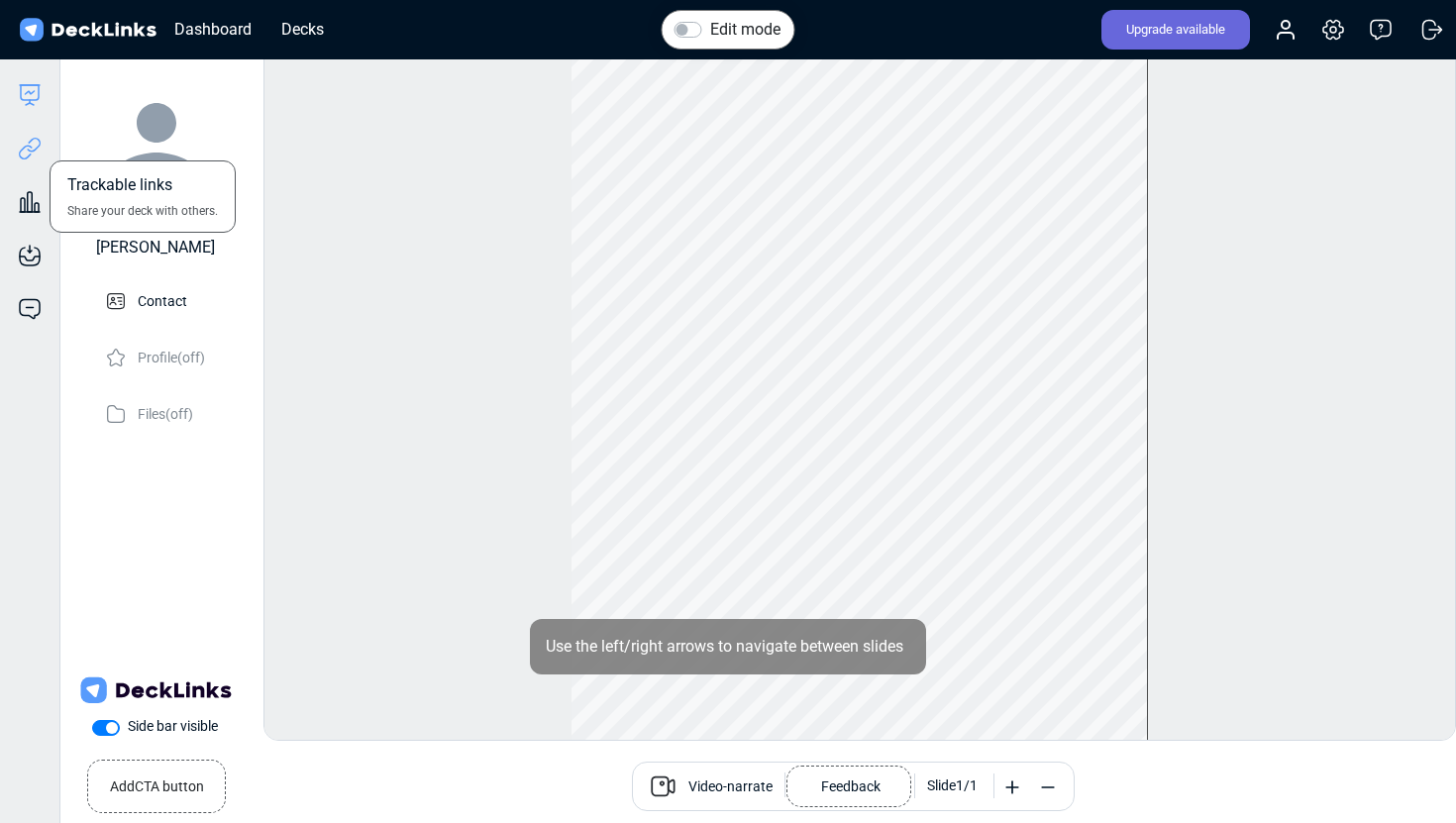 click 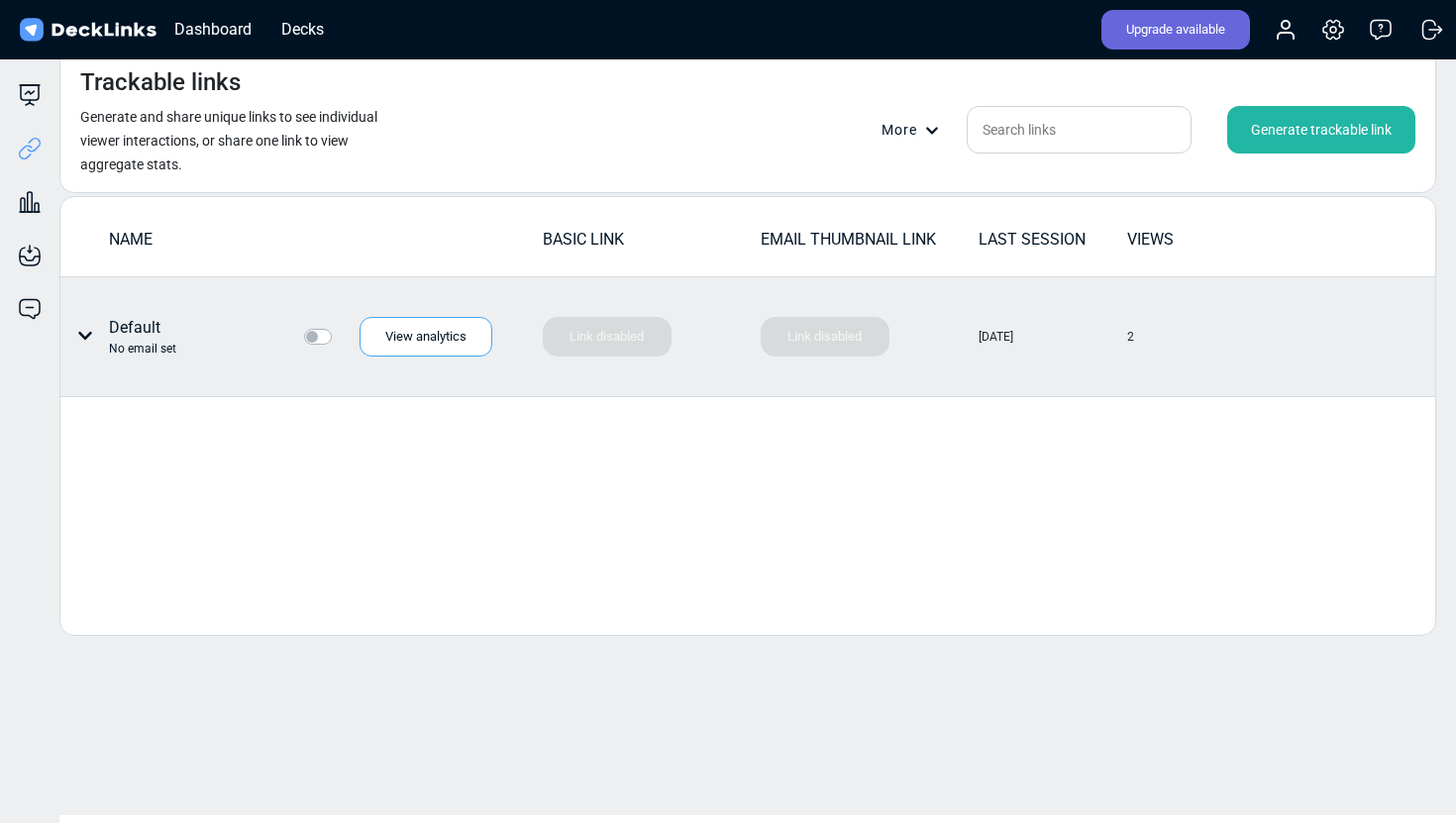 click at bounding box center (340, 325) 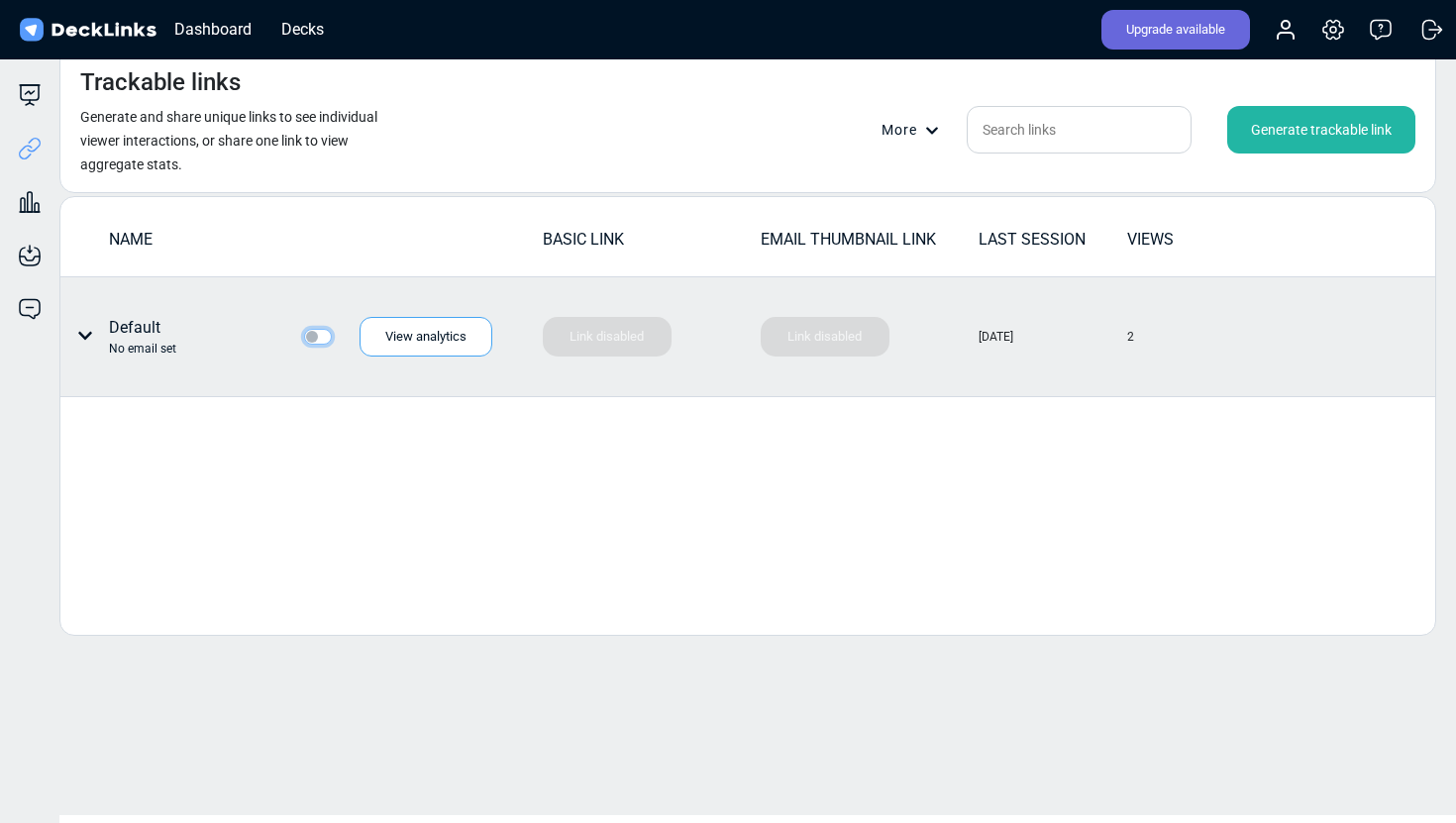click at bounding box center [312, 335] 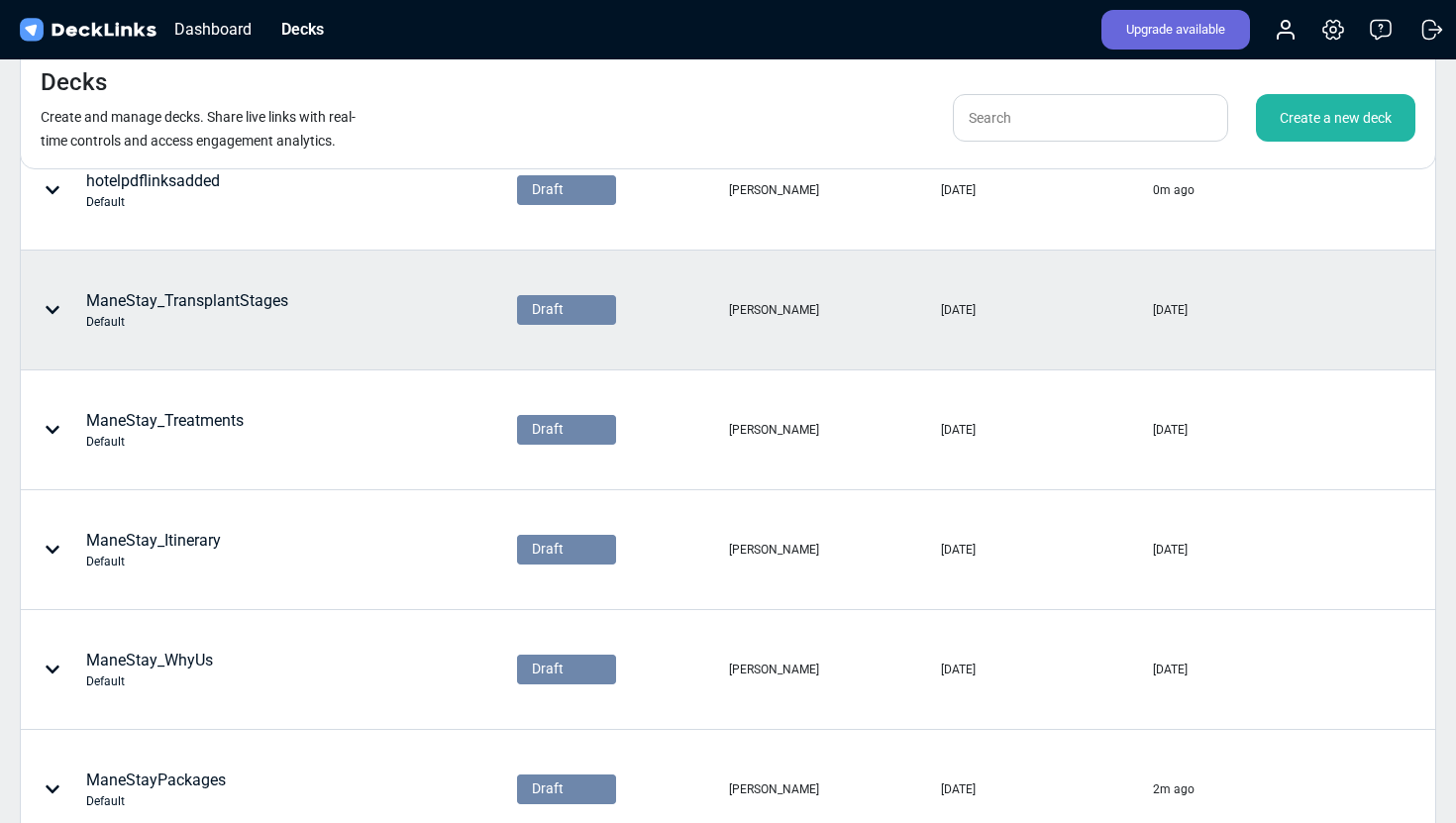 scroll, scrollTop: 157, scrollLeft: 0, axis: vertical 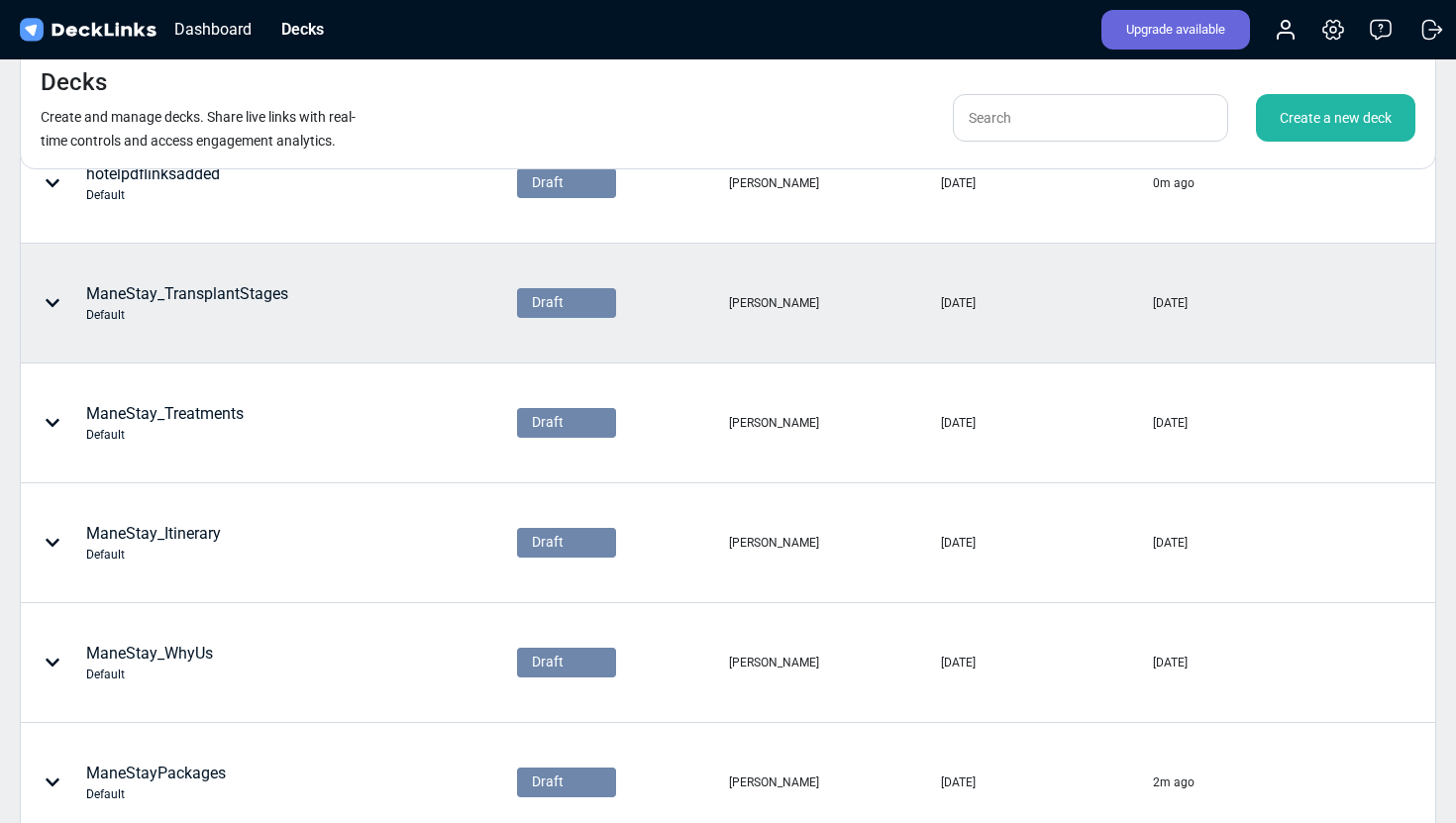 click on "ManeStay_TransplantStages Default" at bounding box center (206, 303) 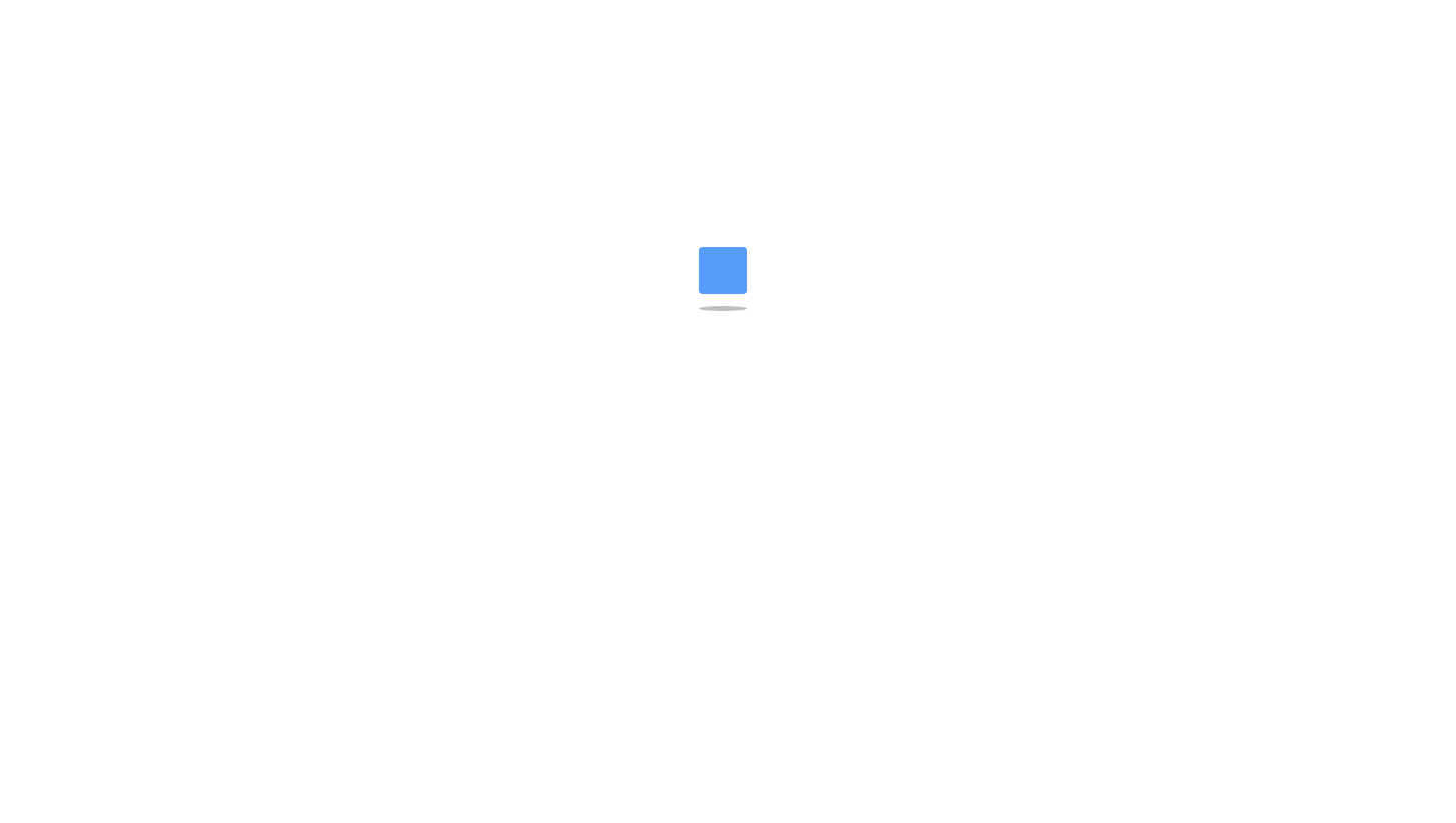 scroll, scrollTop: 0, scrollLeft: 0, axis: both 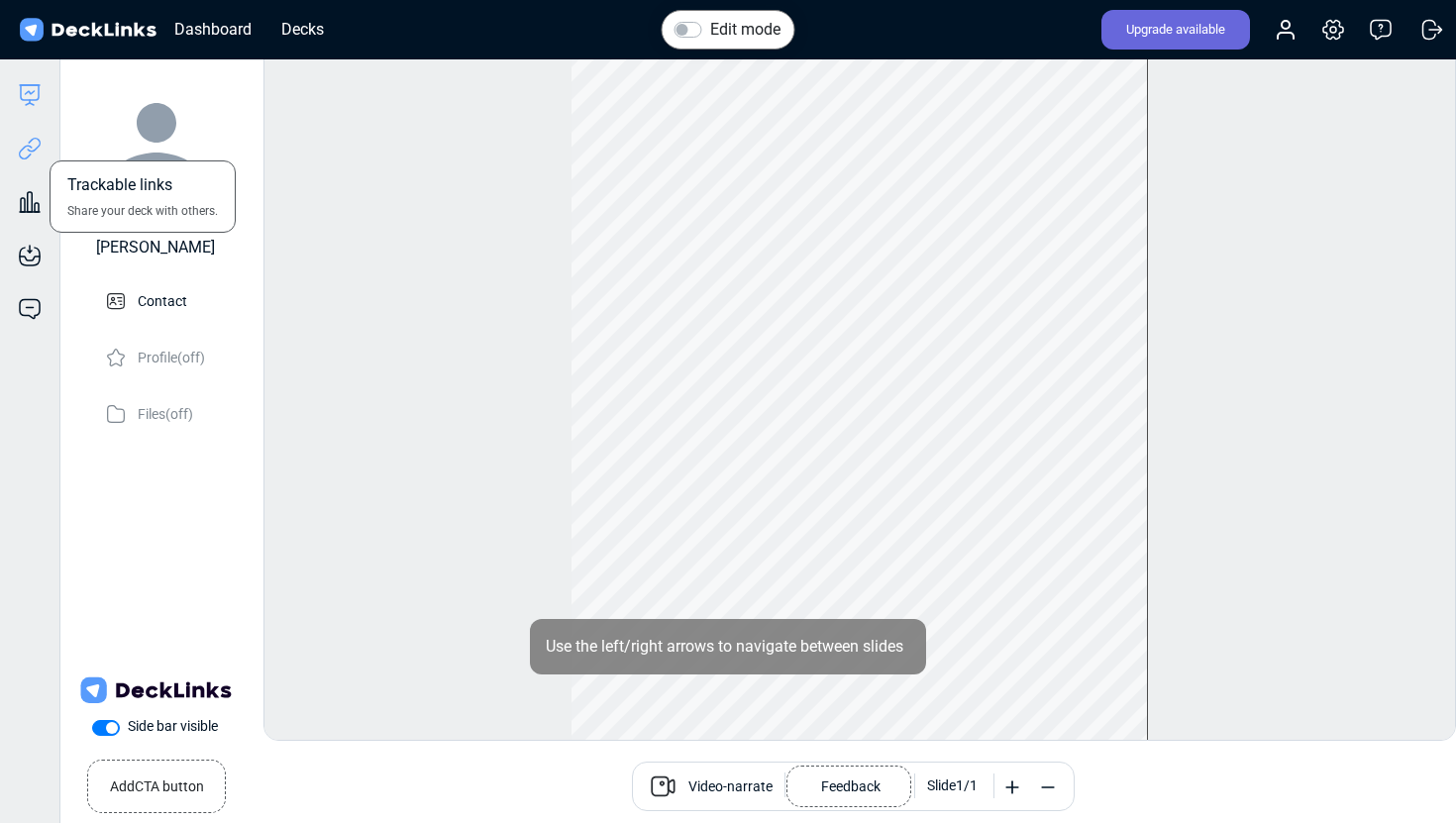 click 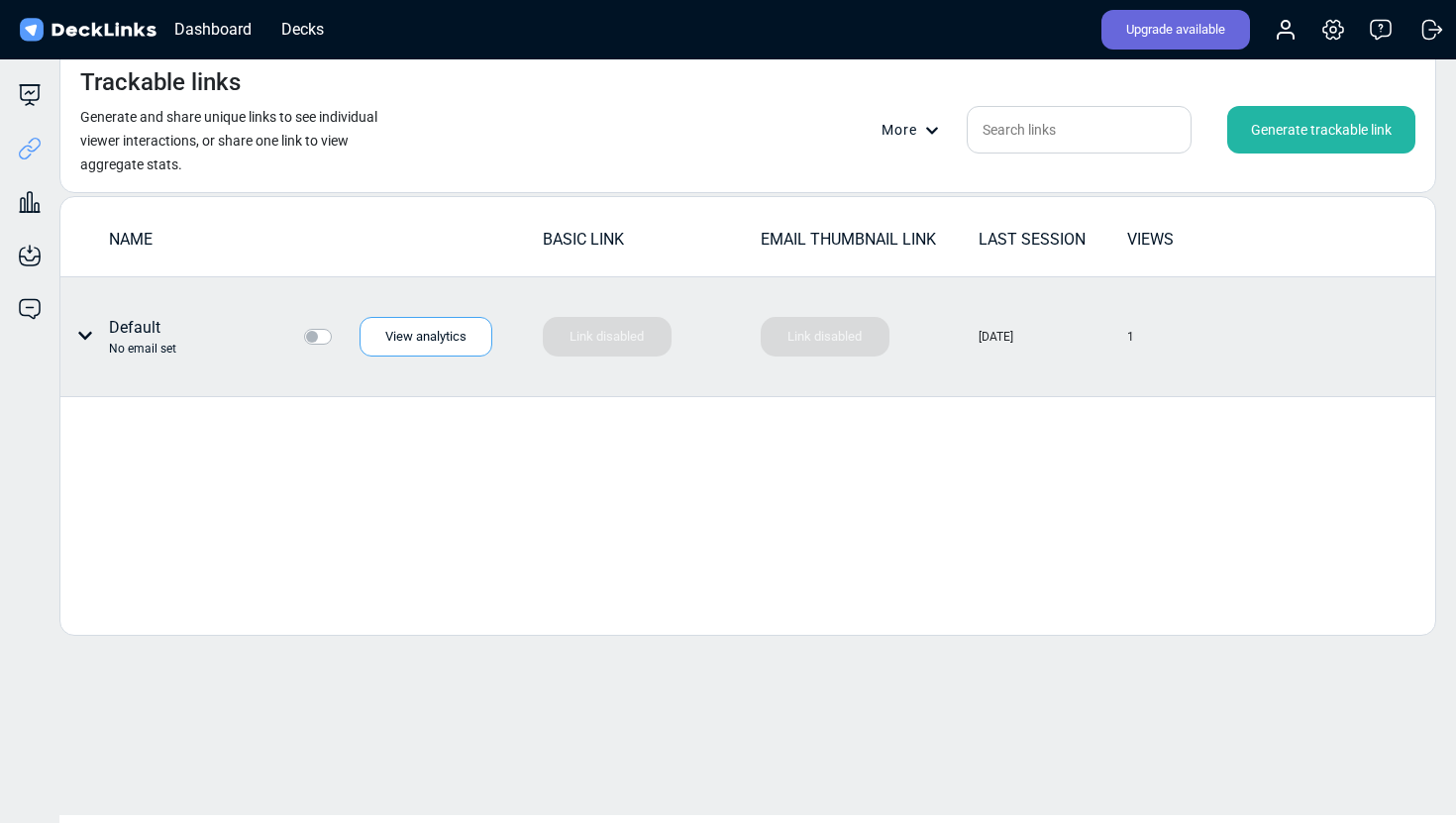 click at bounding box center [340, 325] 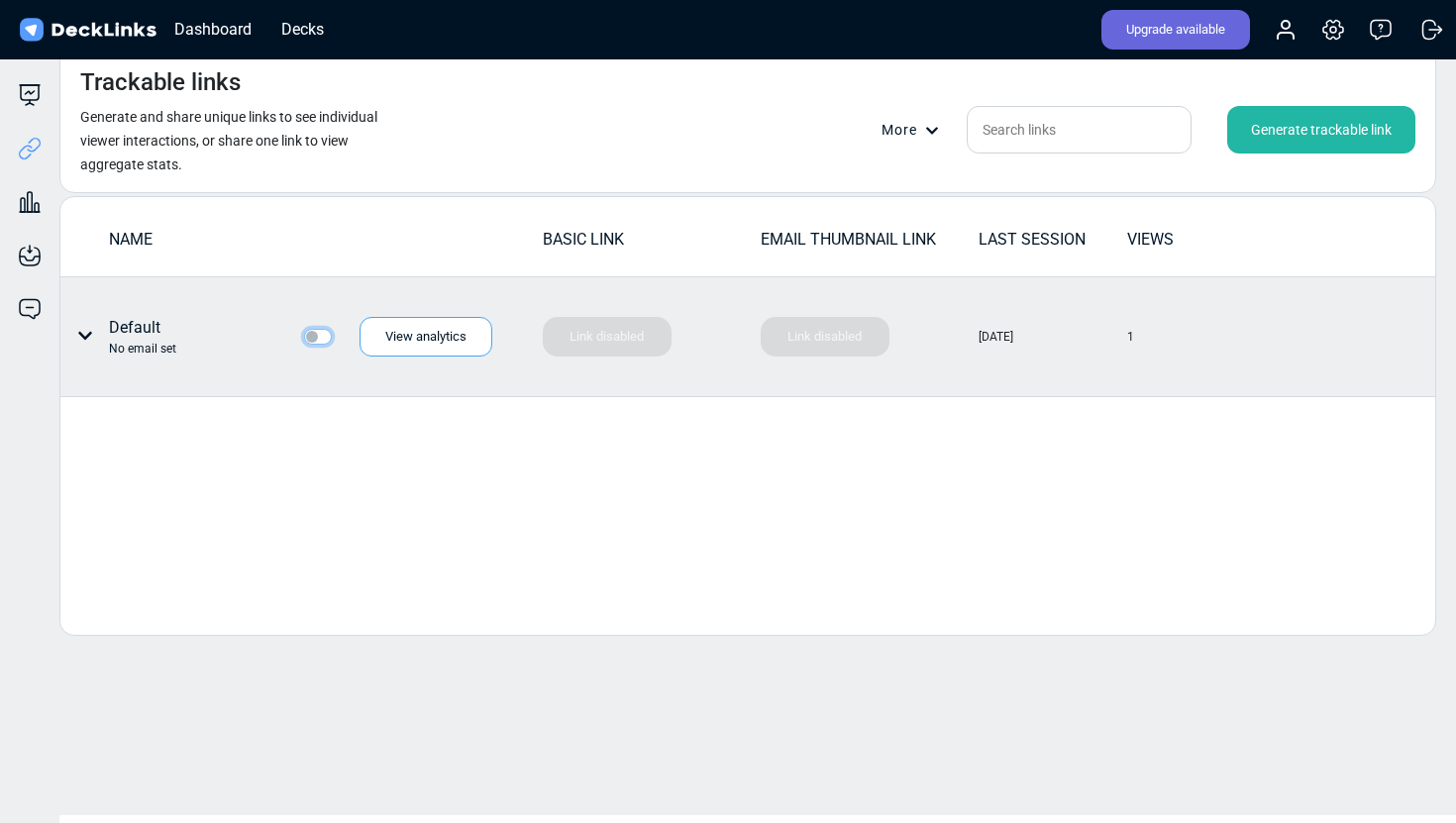 click at bounding box center (312, 335) 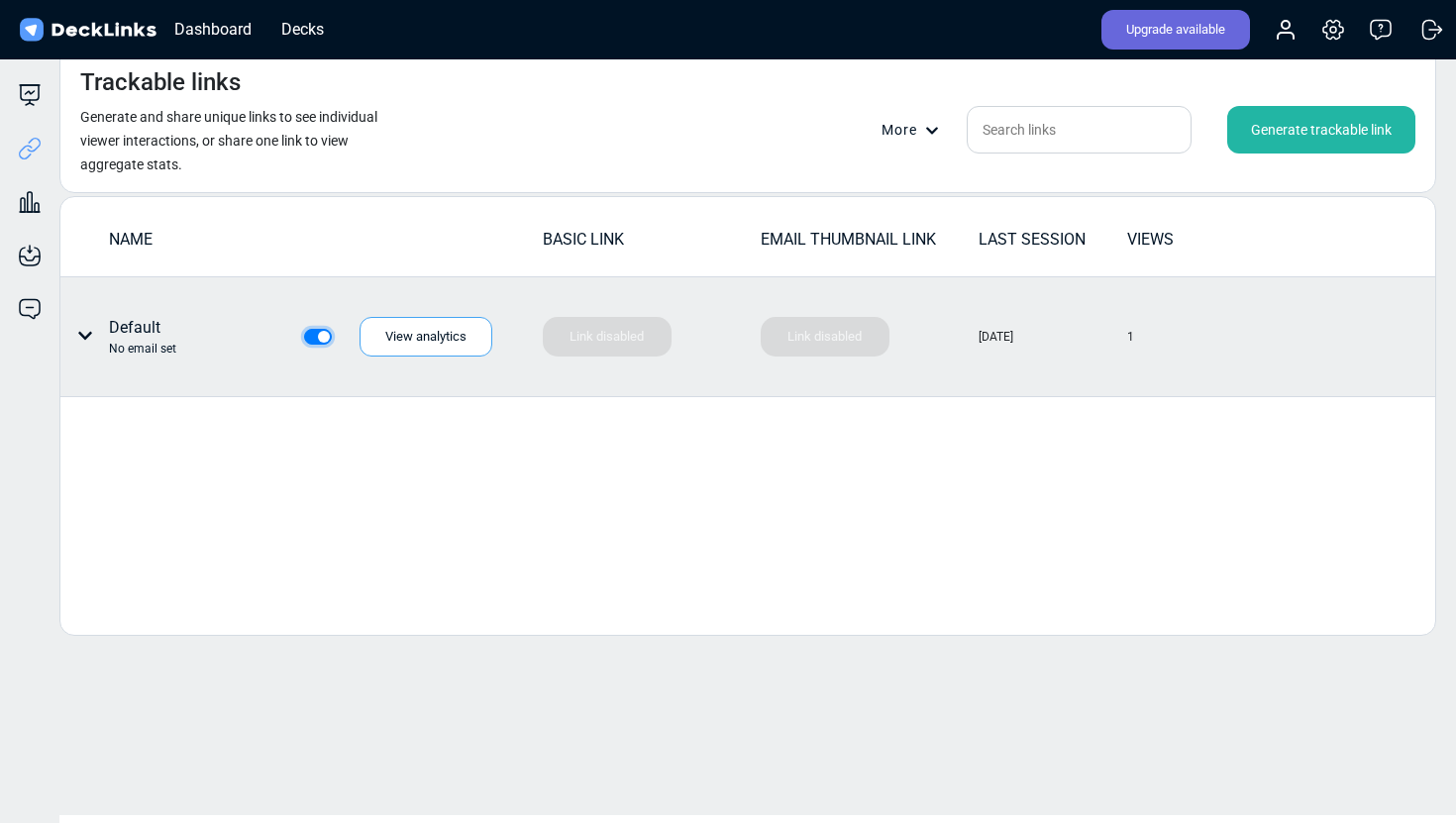 checkbox on "true" 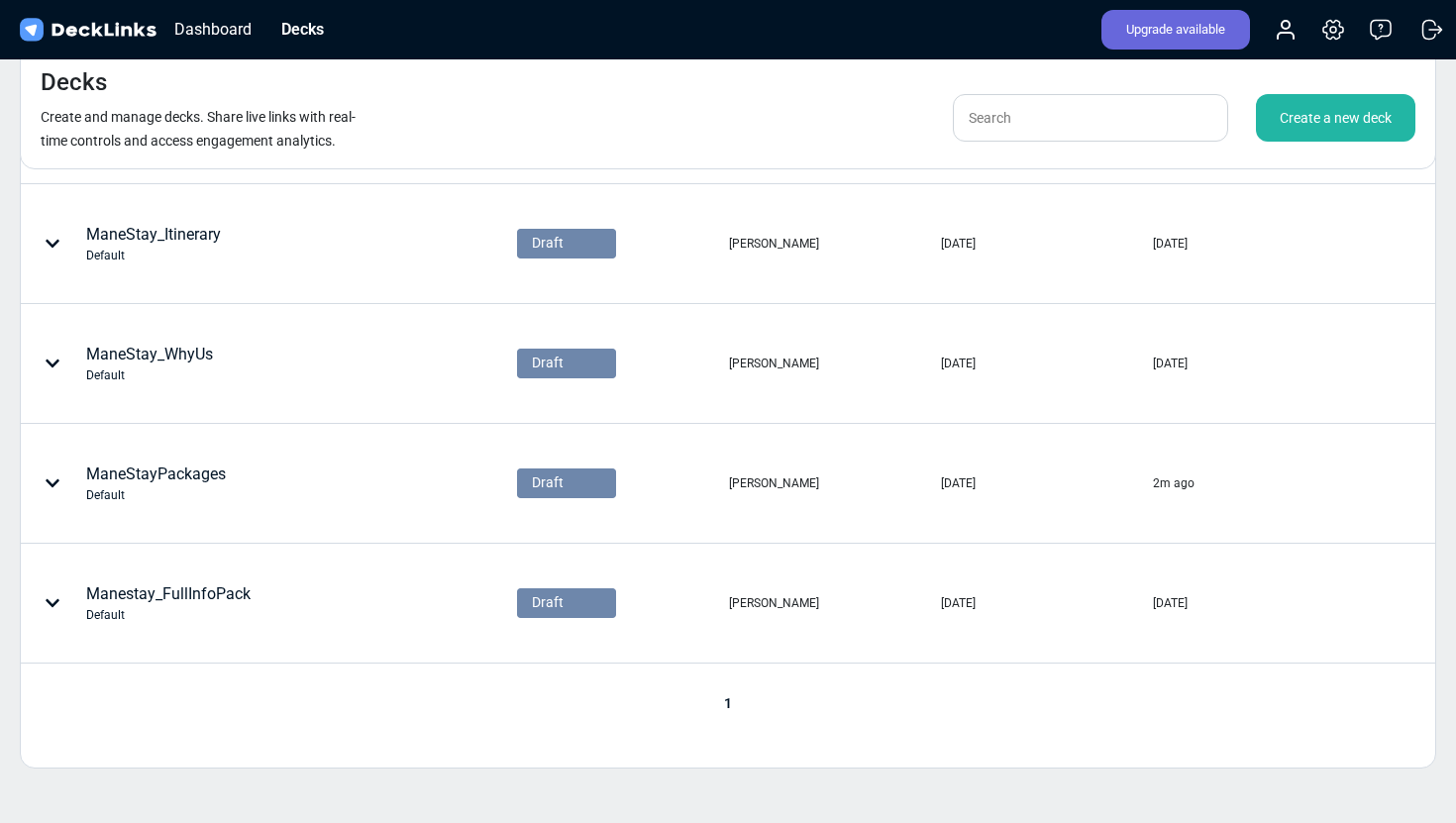 scroll, scrollTop: 456, scrollLeft: 0, axis: vertical 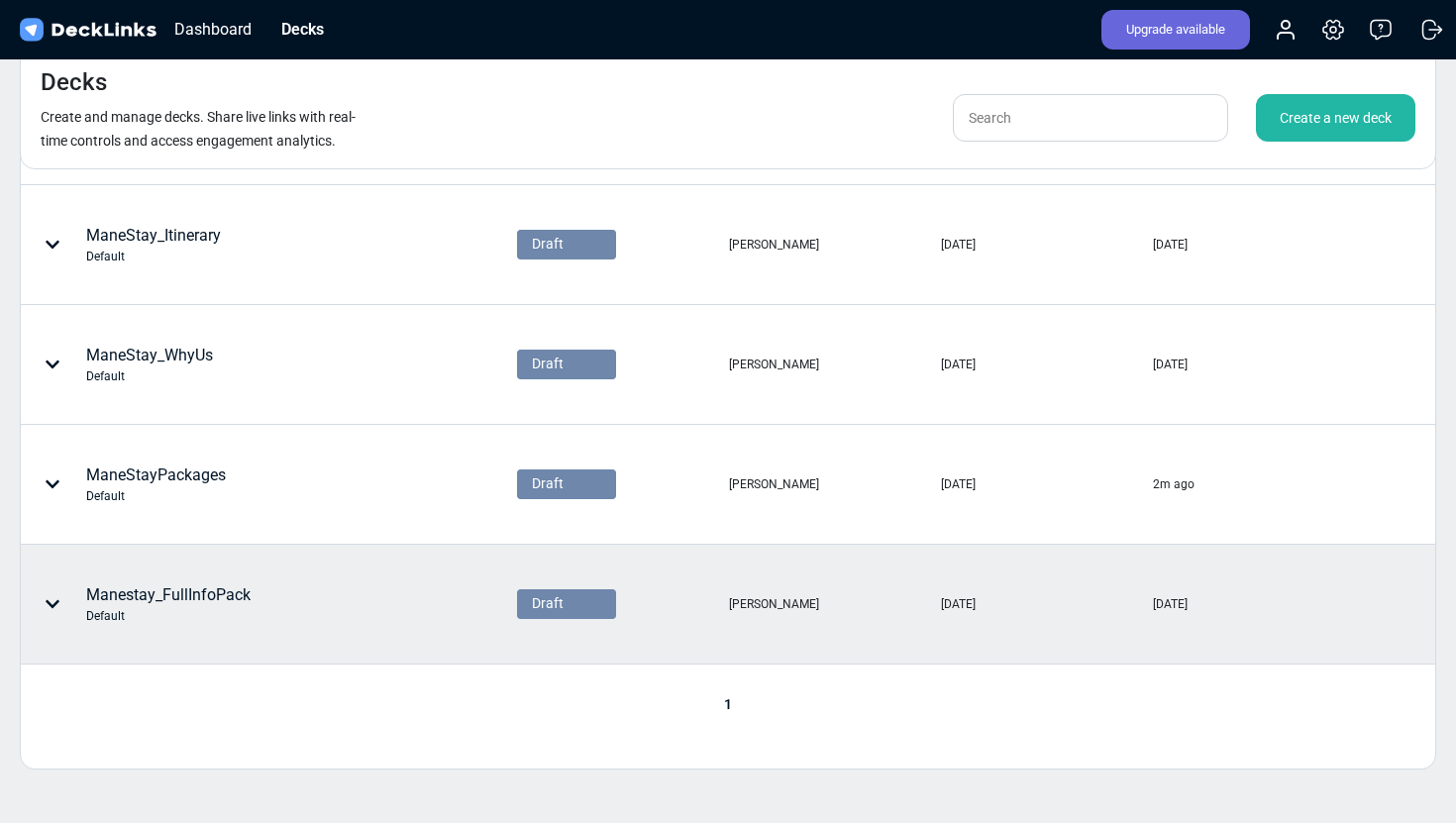 click on "Manestay_FullInfoPack Default" at bounding box center [268, 604] 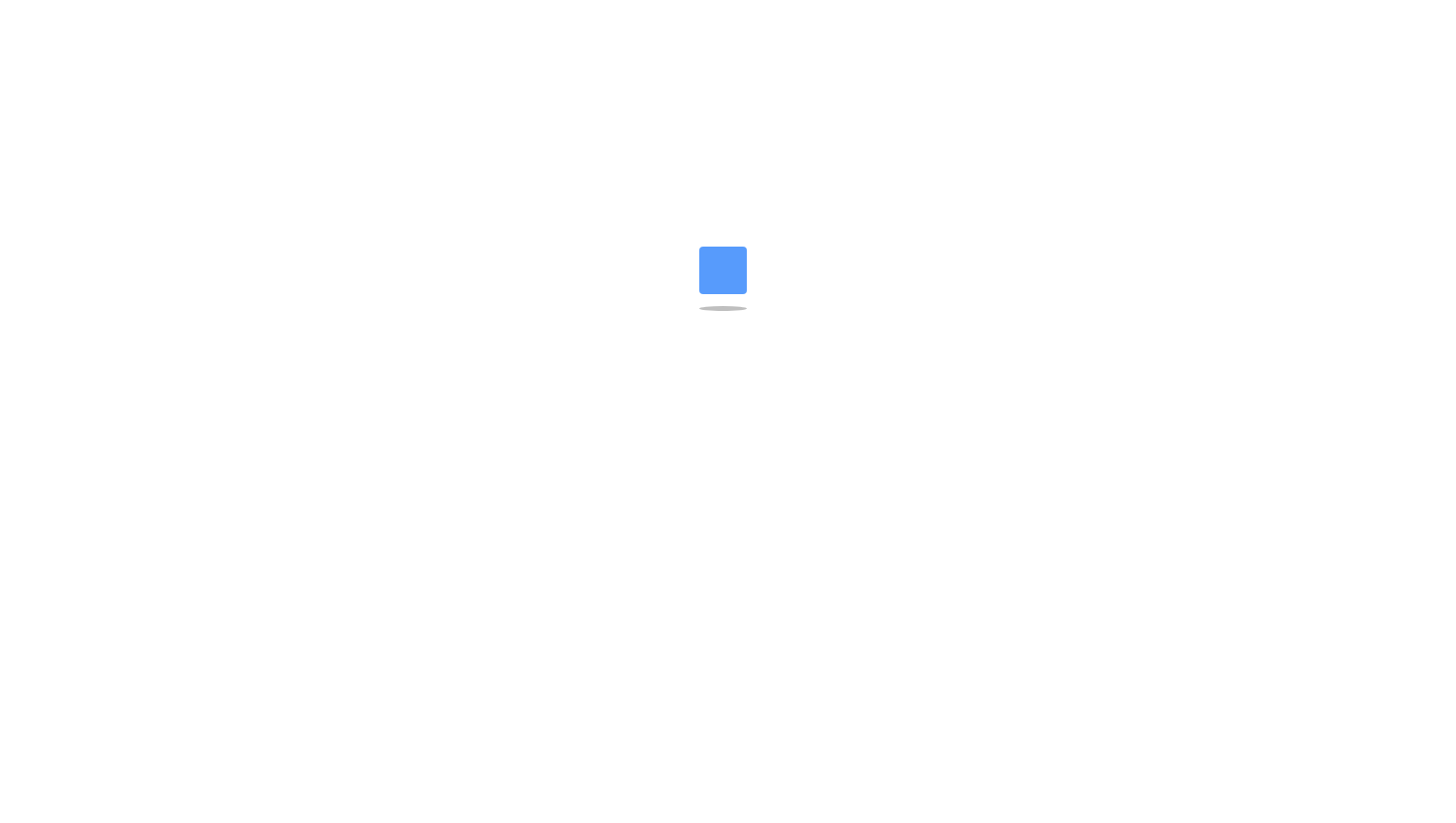 scroll, scrollTop: 0, scrollLeft: 0, axis: both 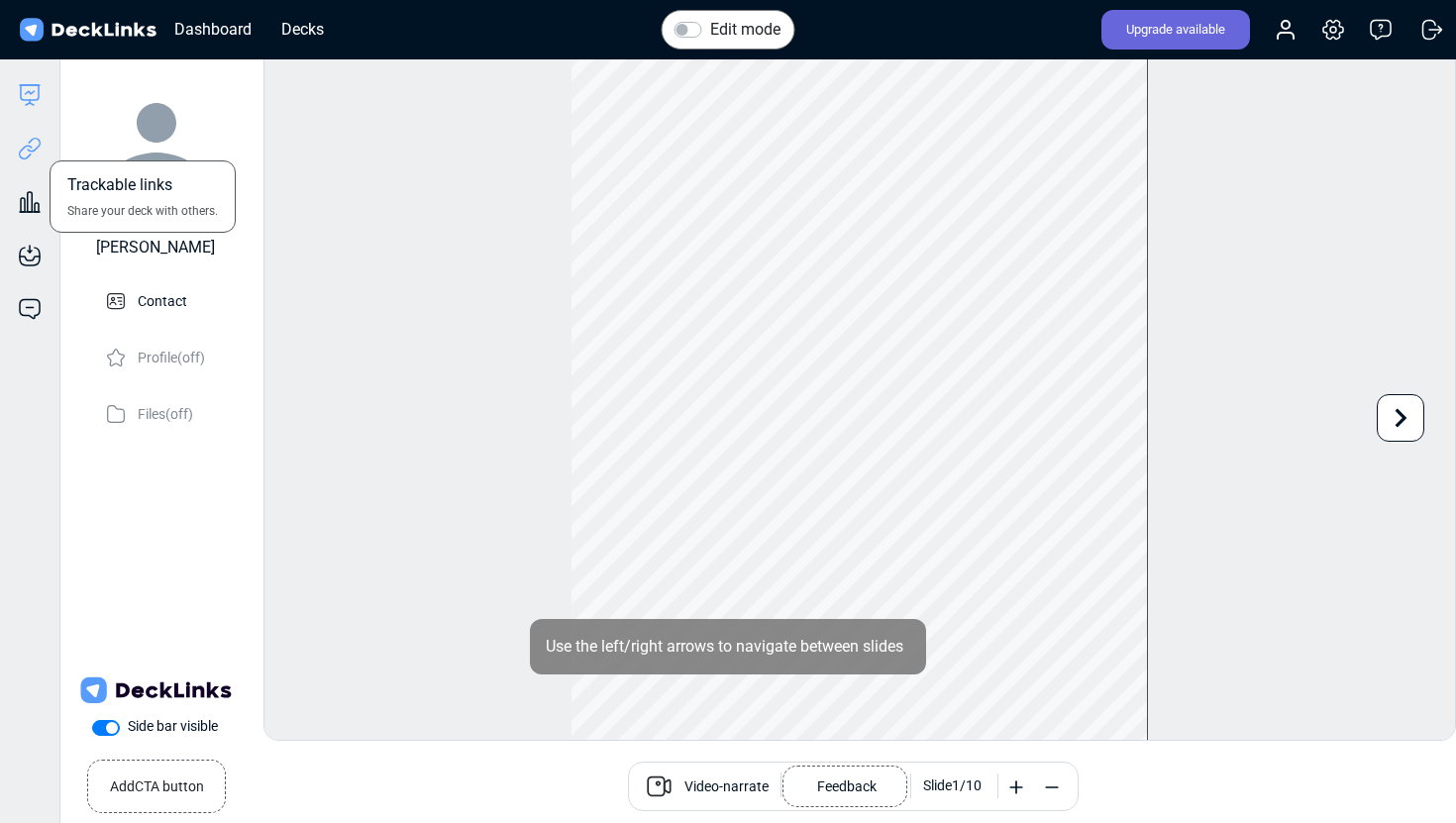 click 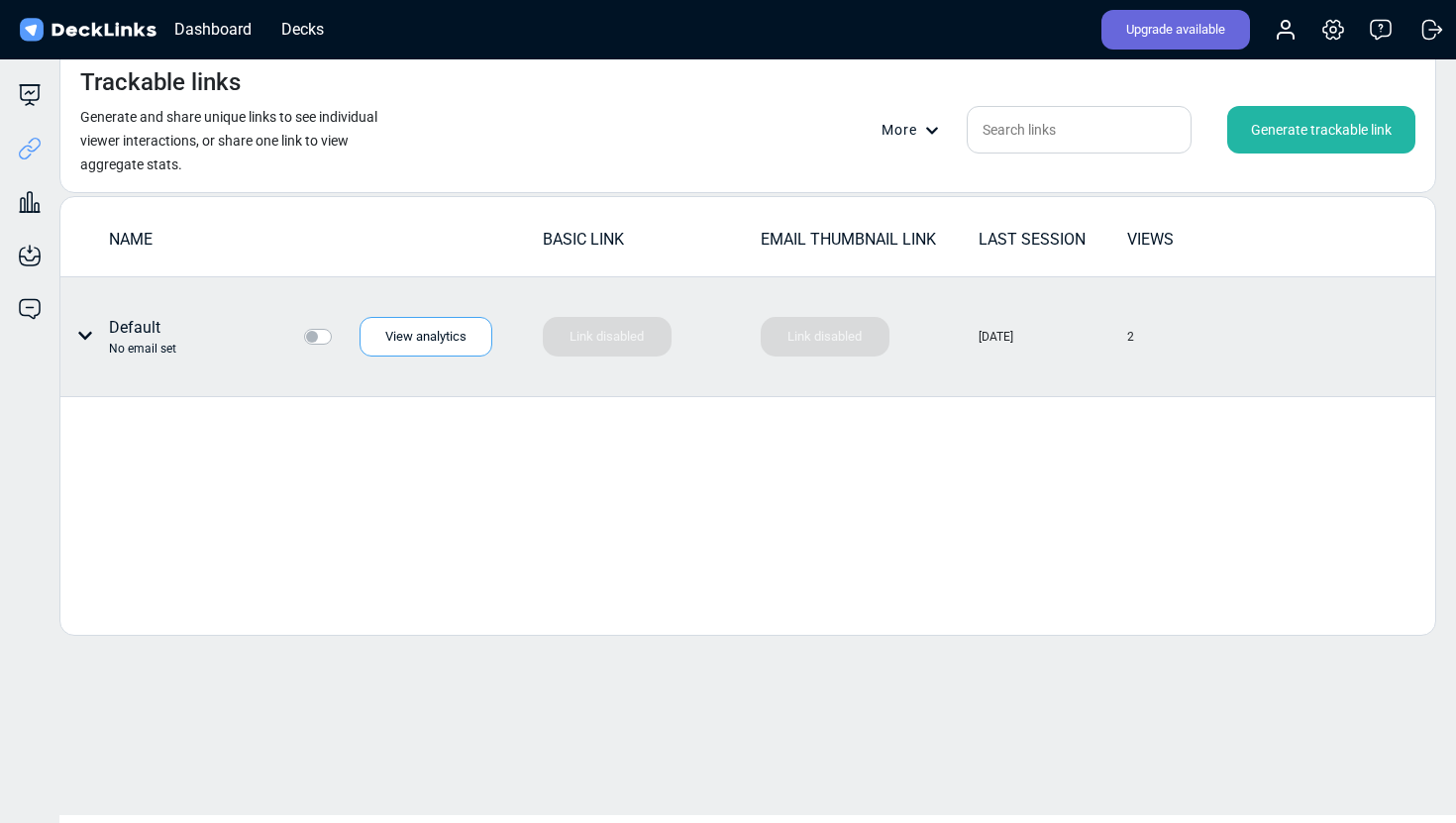 click at bounding box center (340, 325) 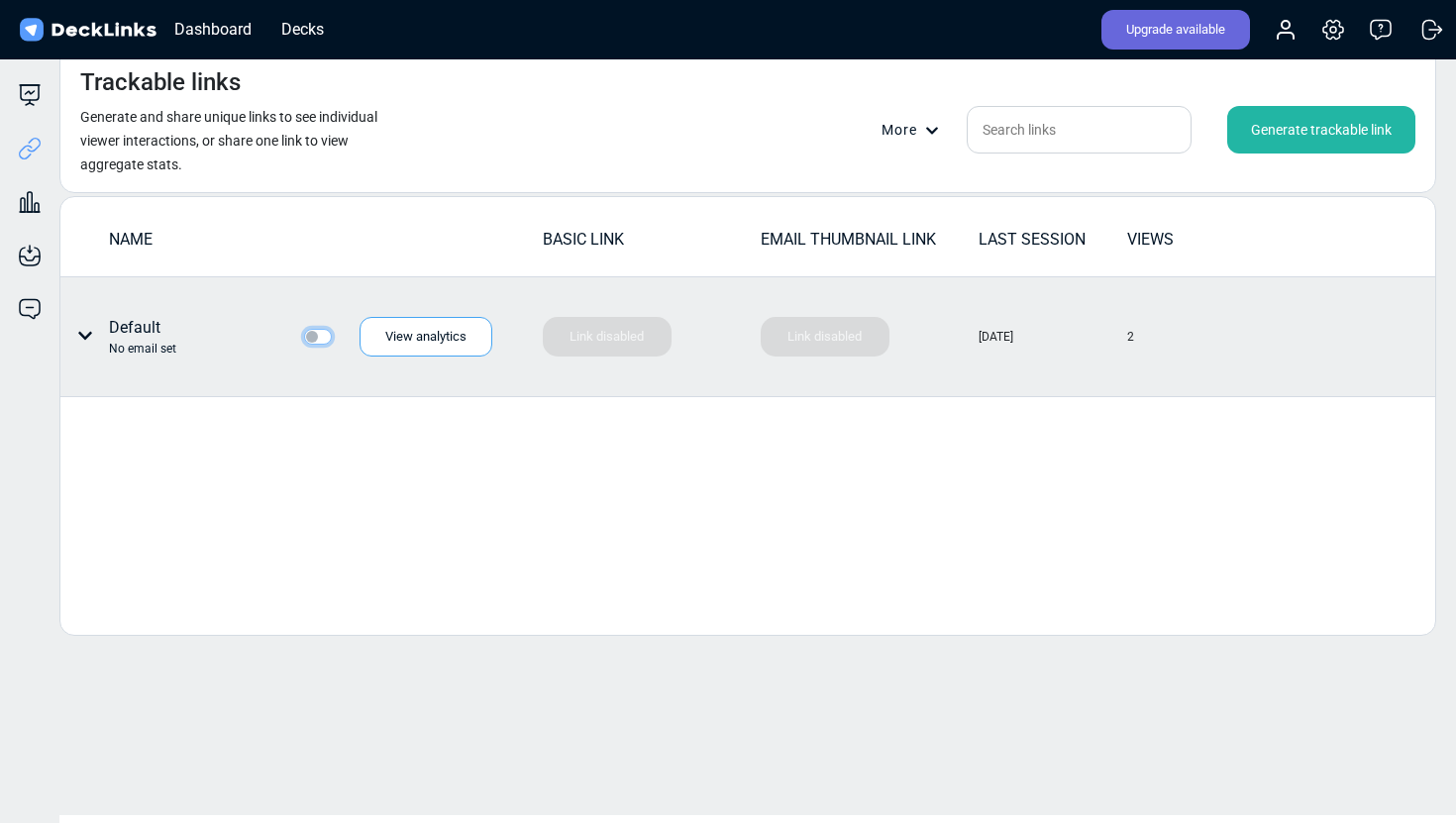 click at bounding box center (312, 335) 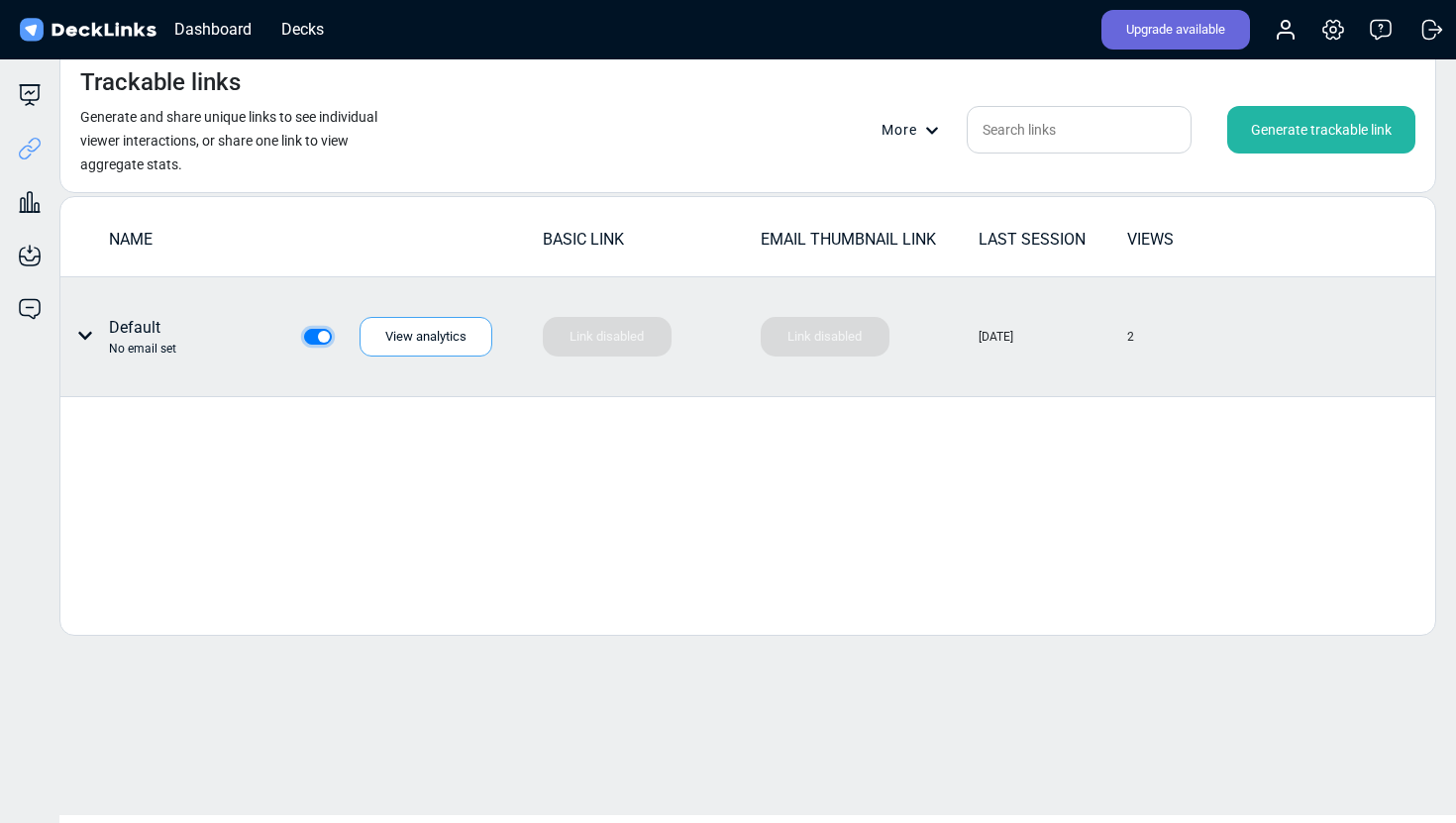 checkbox on "true" 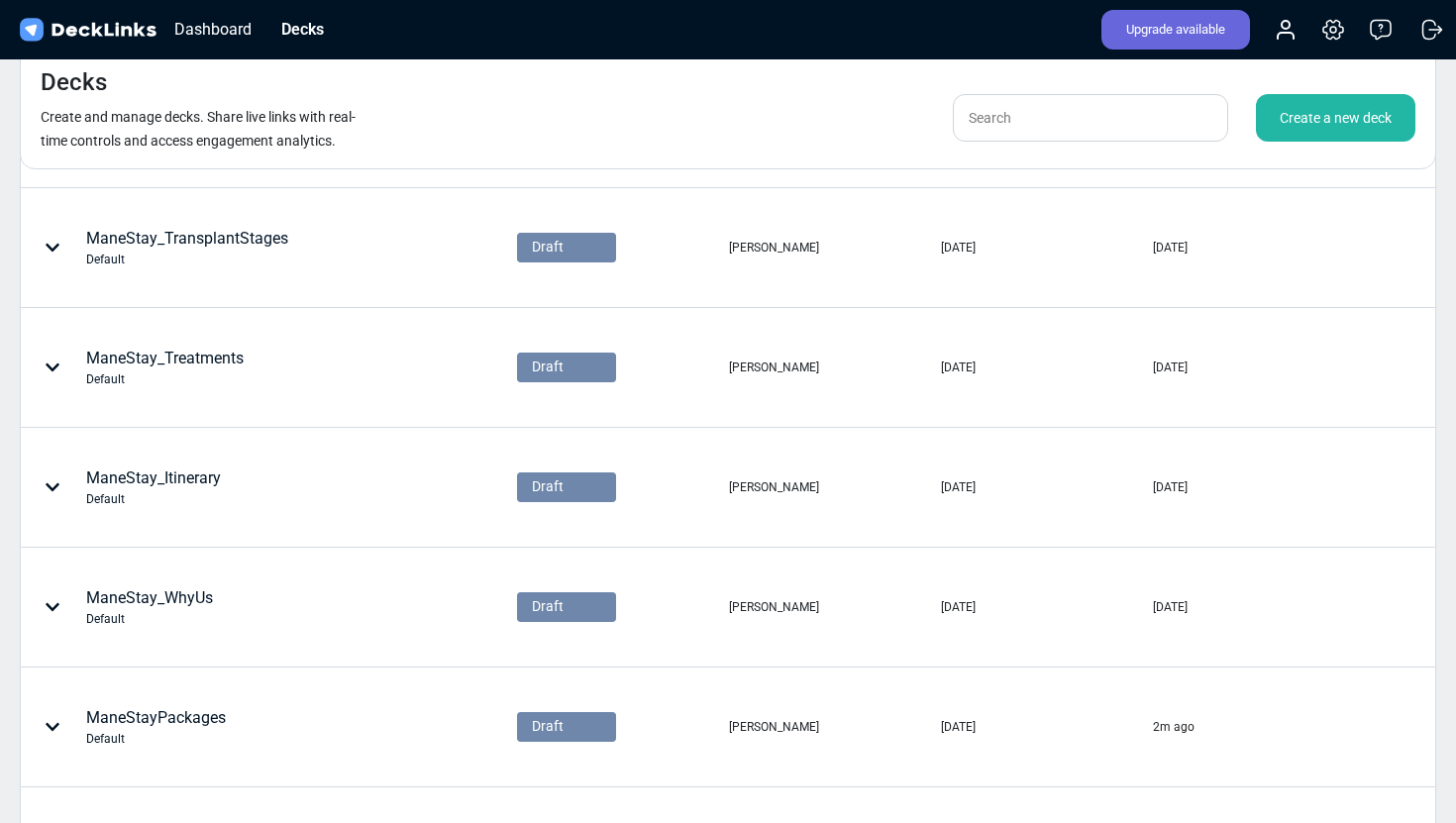 scroll, scrollTop: 0, scrollLeft: 0, axis: both 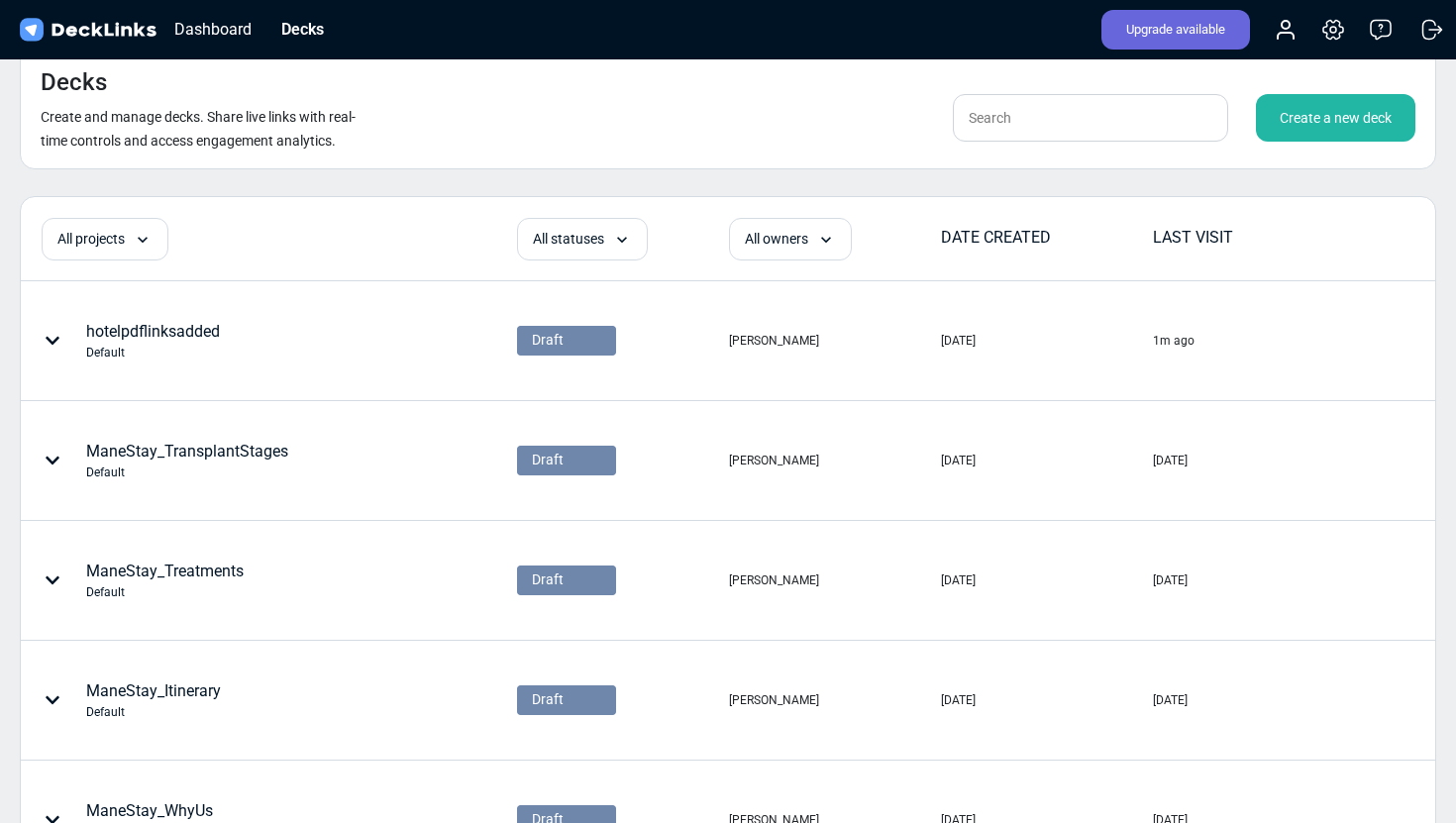 click on "All projects All projects Default" at bounding box center (268, 239) 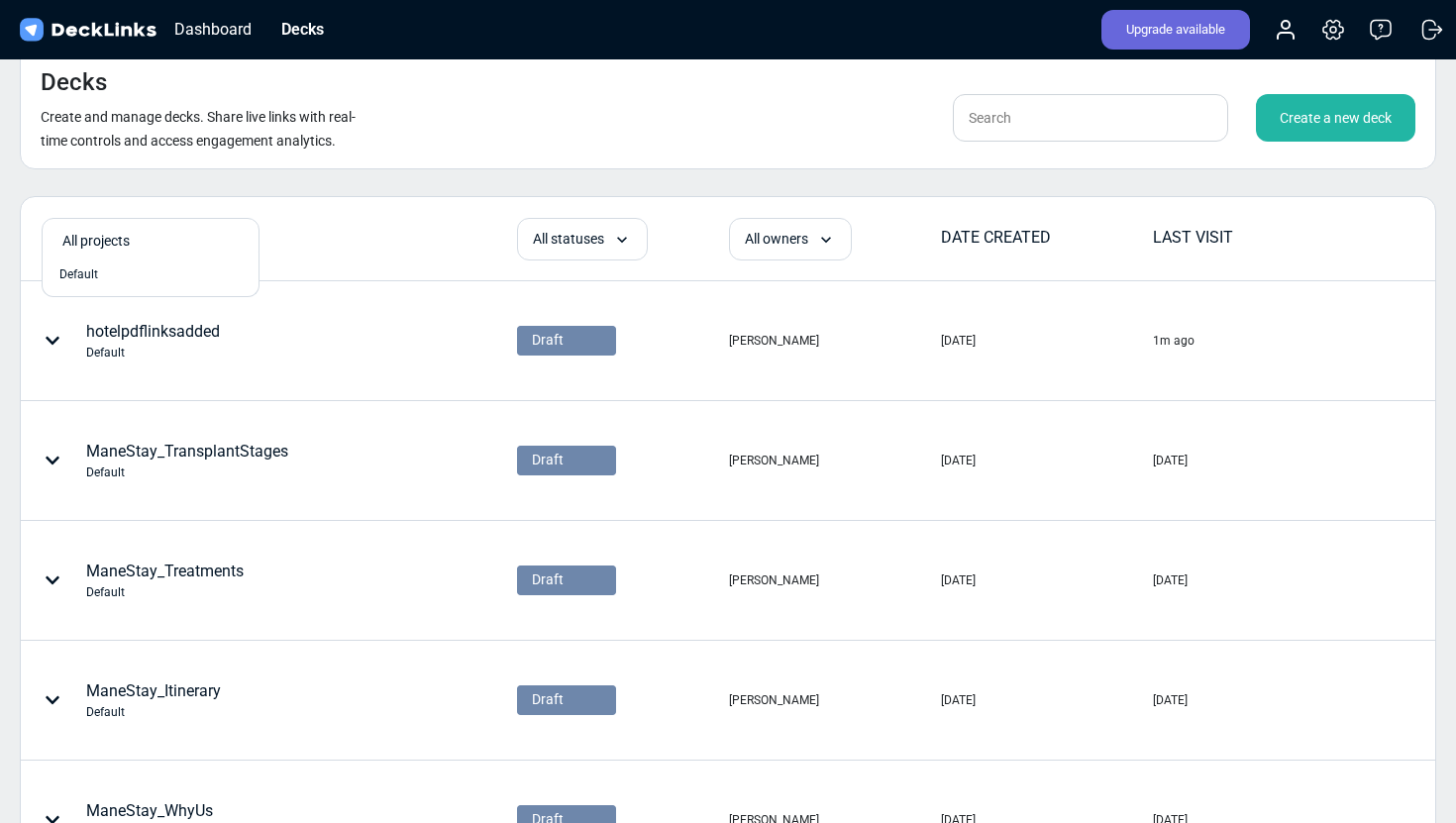 click on "1 result available. Select is focused , press Down to open the menu,  press left to focus selected values All projects Default" at bounding box center [268, 234] 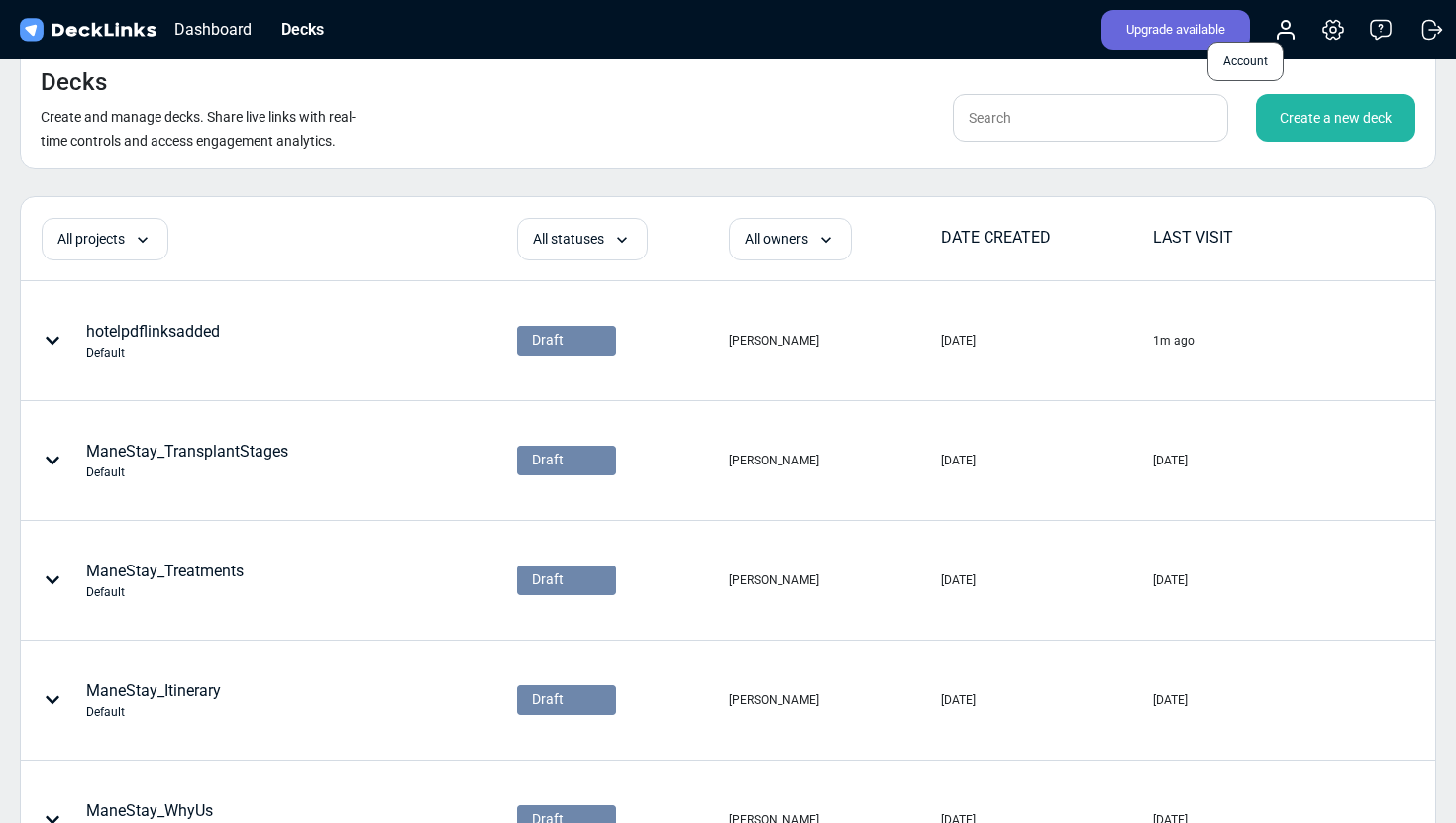 click 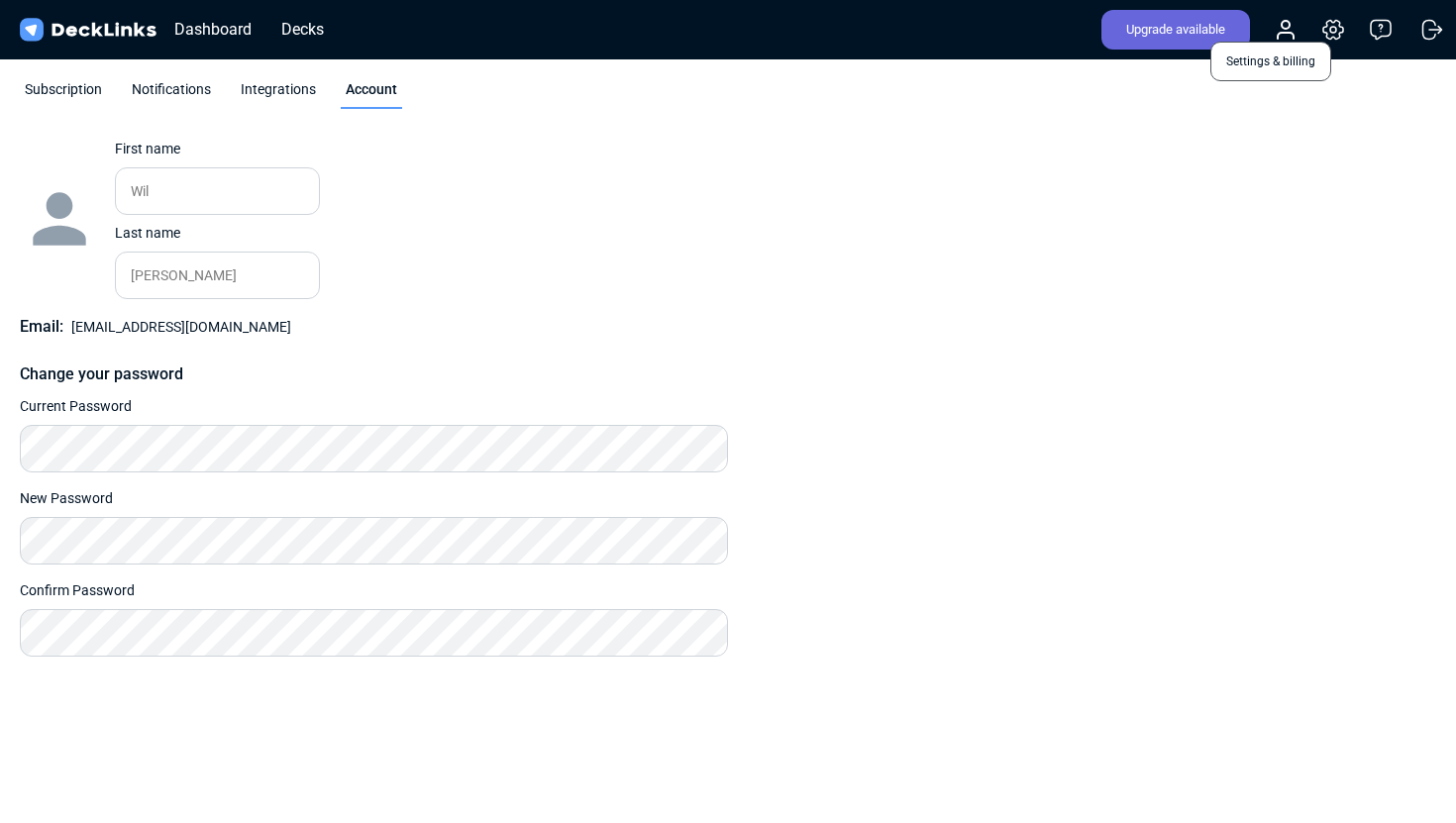click 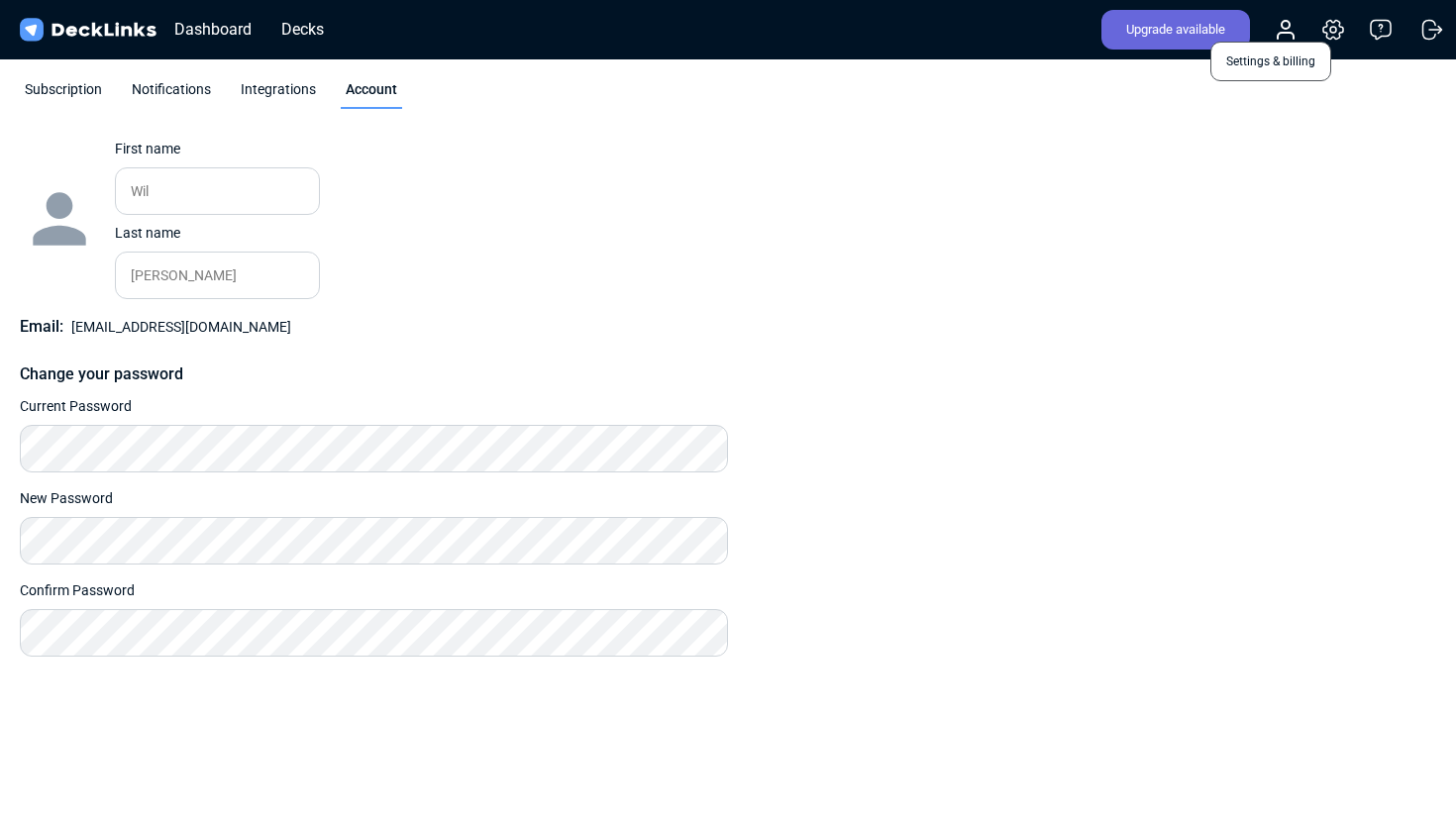 click on "Settings & billing" at bounding box center [1271, 61] 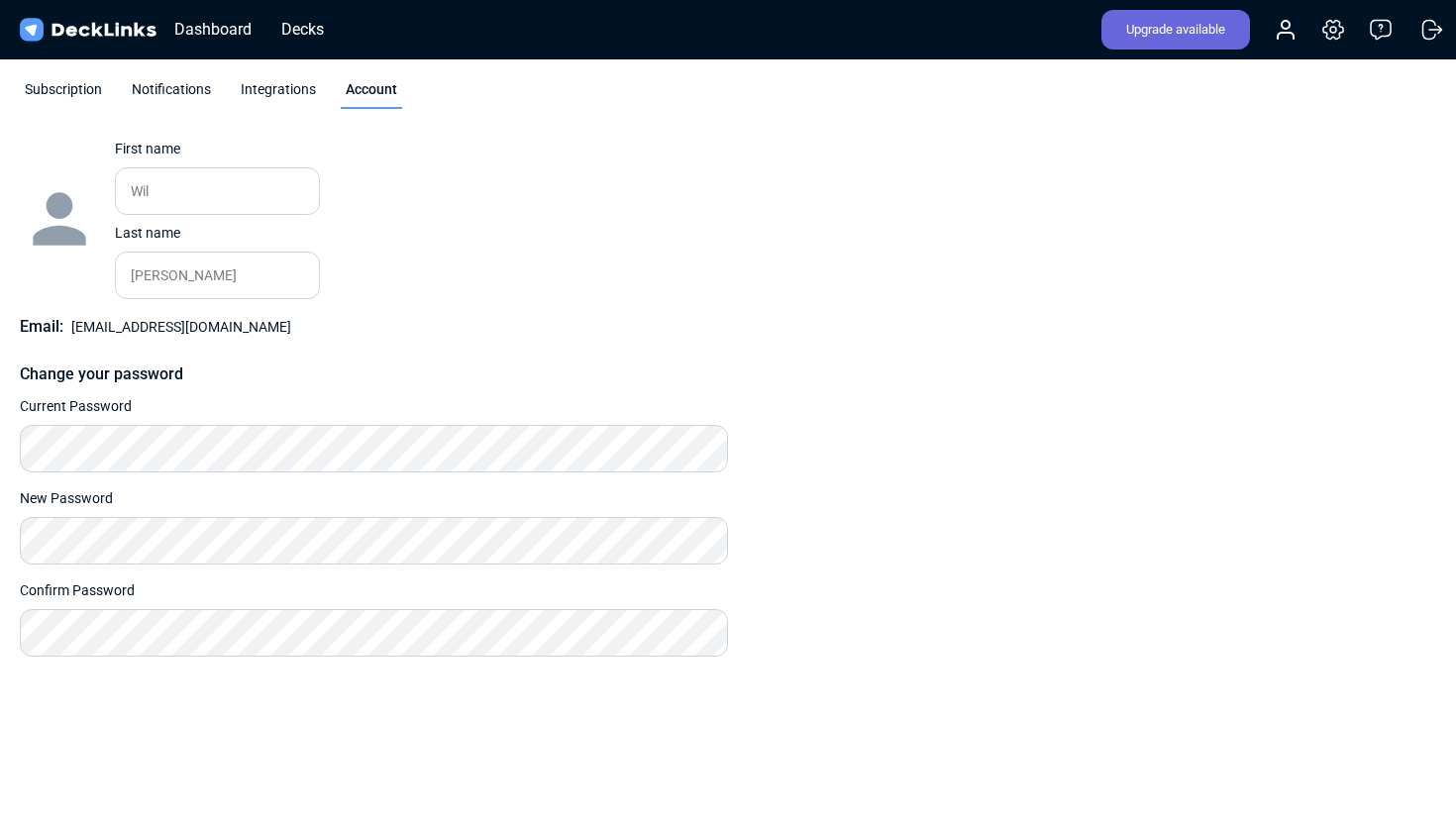 click on "Change photo First name Wil Please enter your first name. Last name [PERSON_NAME] Please enter your last name. Email: [EMAIL_ADDRESS][DOMAIN_NAME] Revert Changes Update Info Change your password Current Password New Password Confirm Password Reset Password" at bounding box center (728, 397) 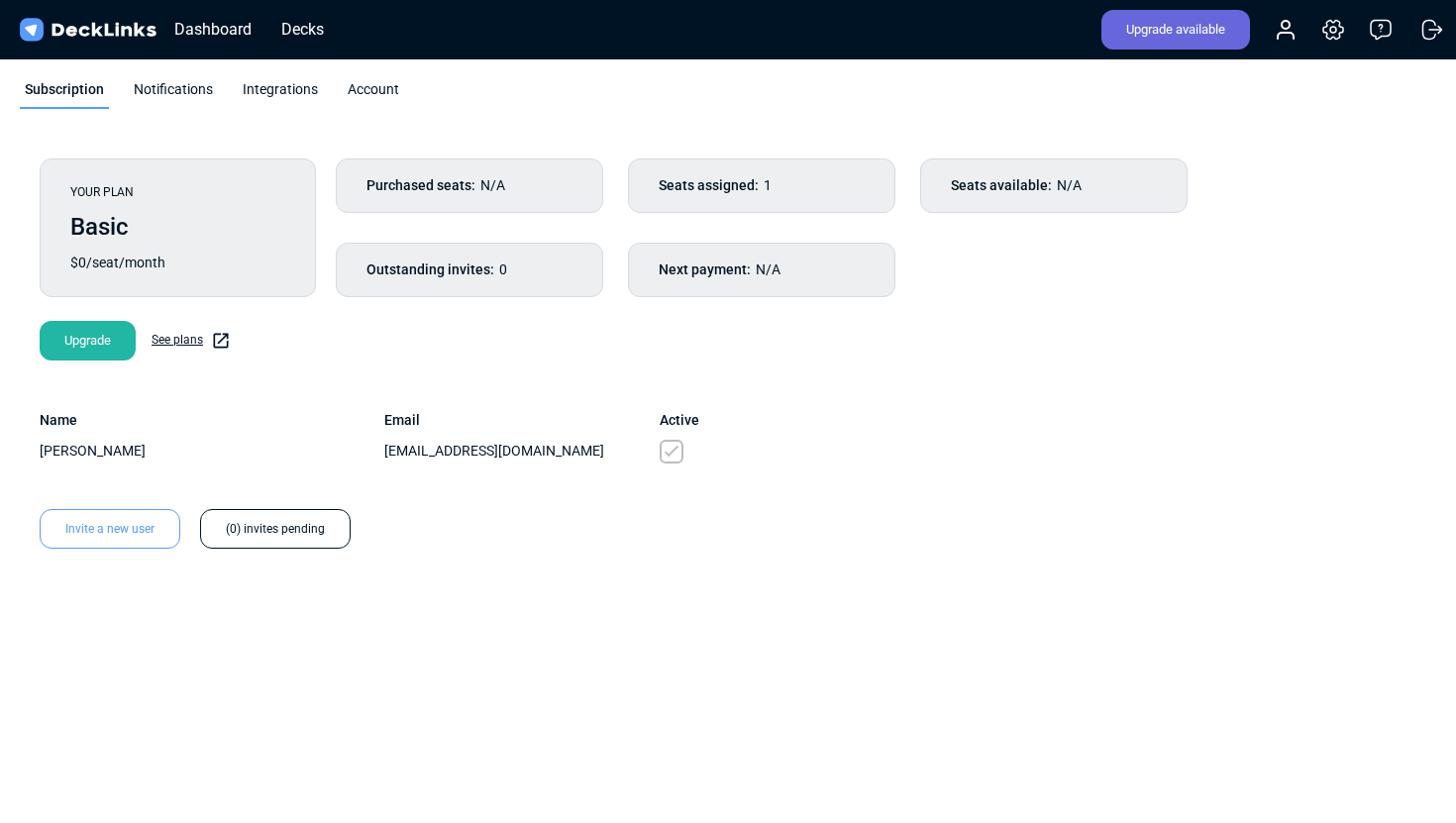 click on "Account" at bounding box center [373, 94] 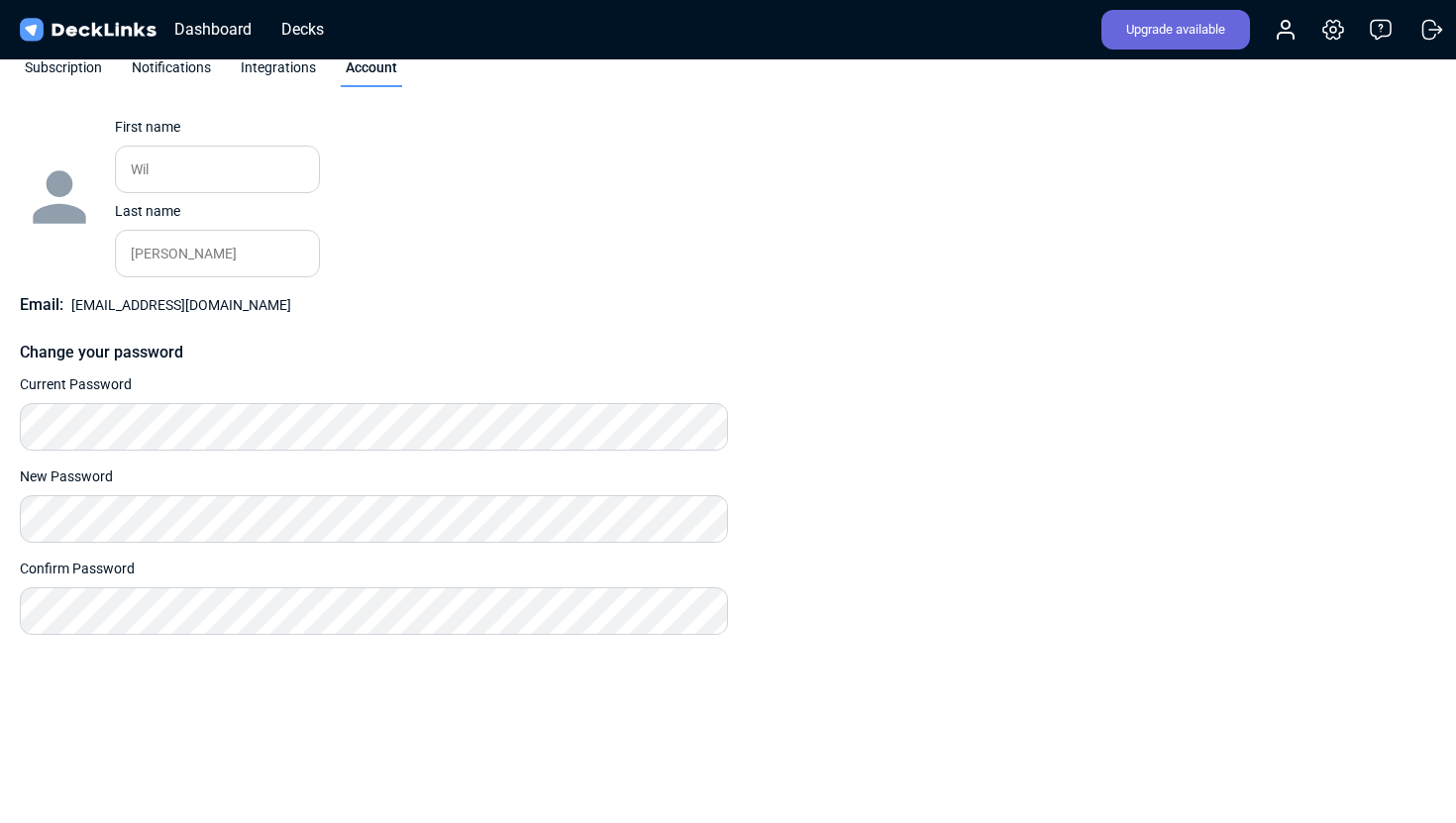 scroll, scrollTop: 0, scrollLeft: 0, axis: both 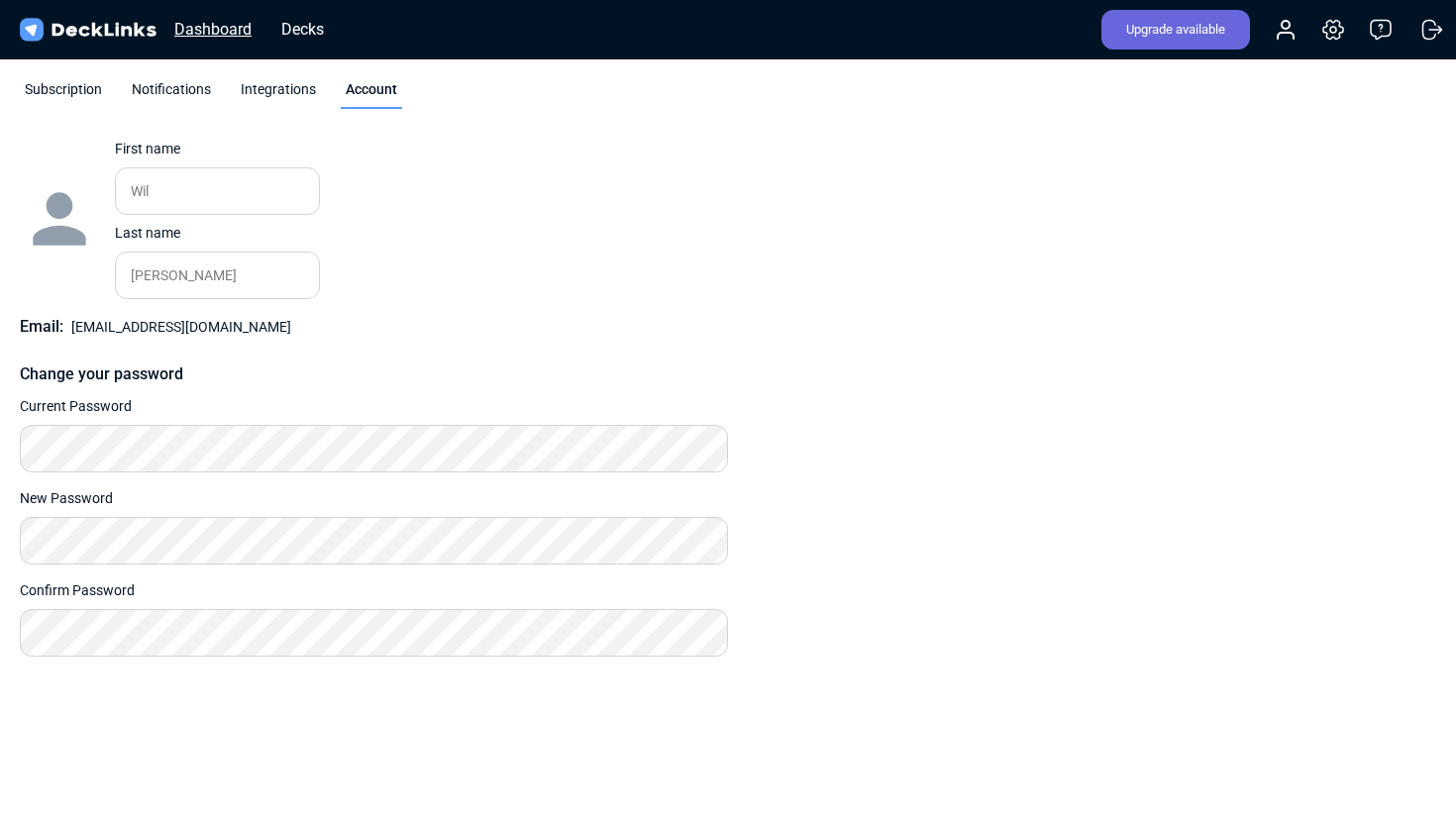 click on "Dashboard" at bounding box center (213, 29) 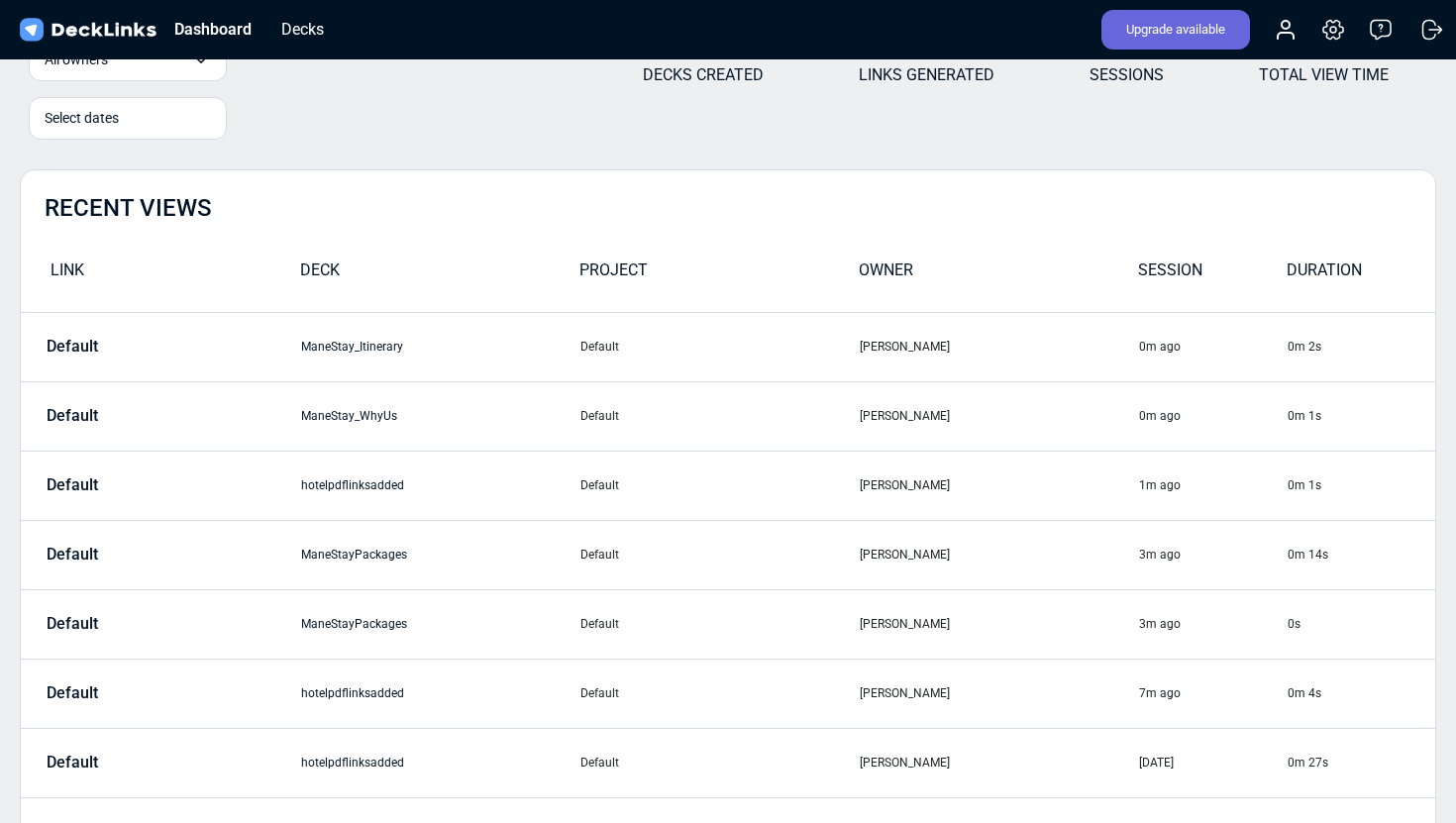 scroll, scrollTop: 0, scrollLeft: 0, axis: both 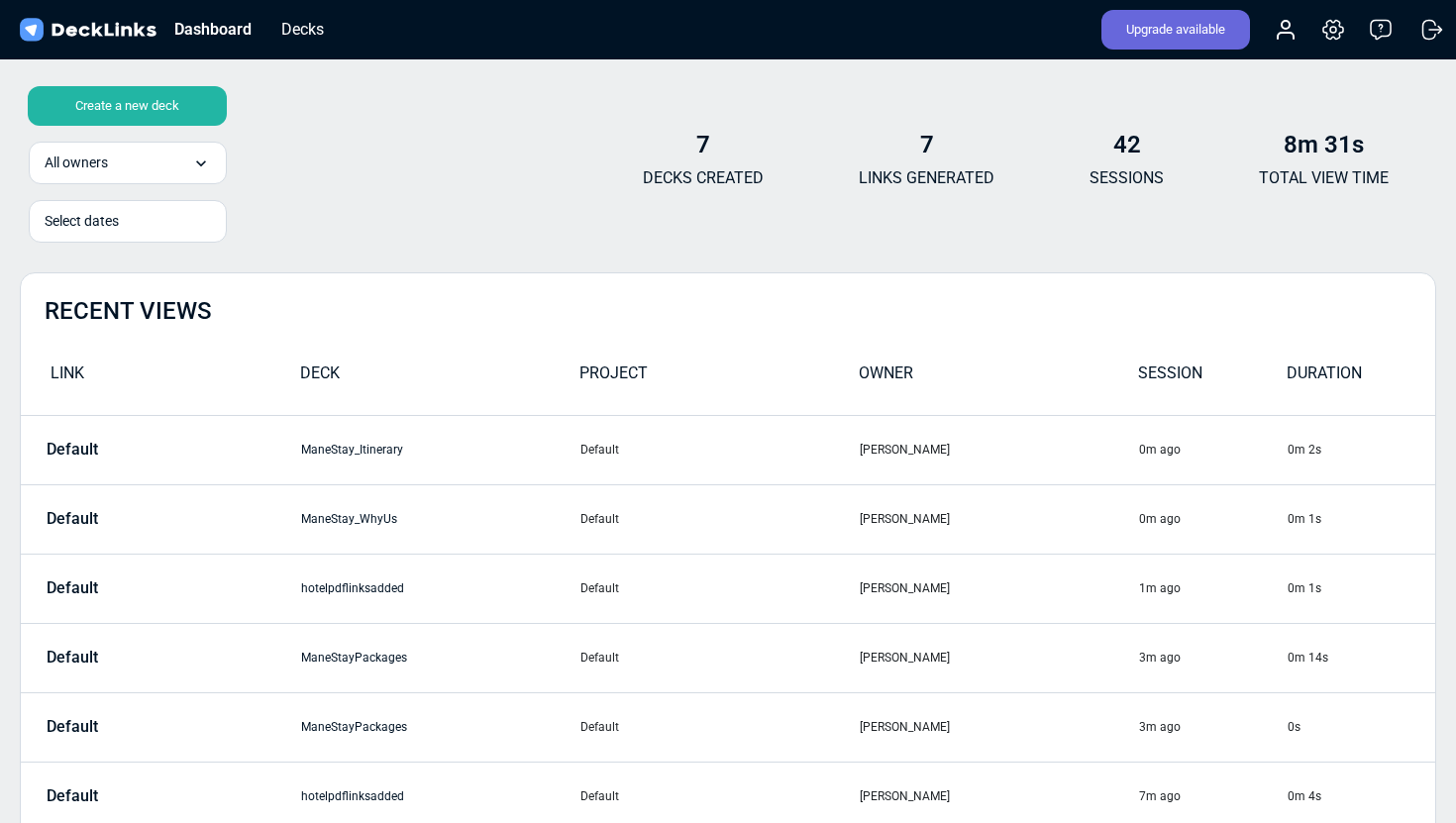 click on "Upgrade available Account Settings & billing Help Logout" at bounding box center [1265, 30] 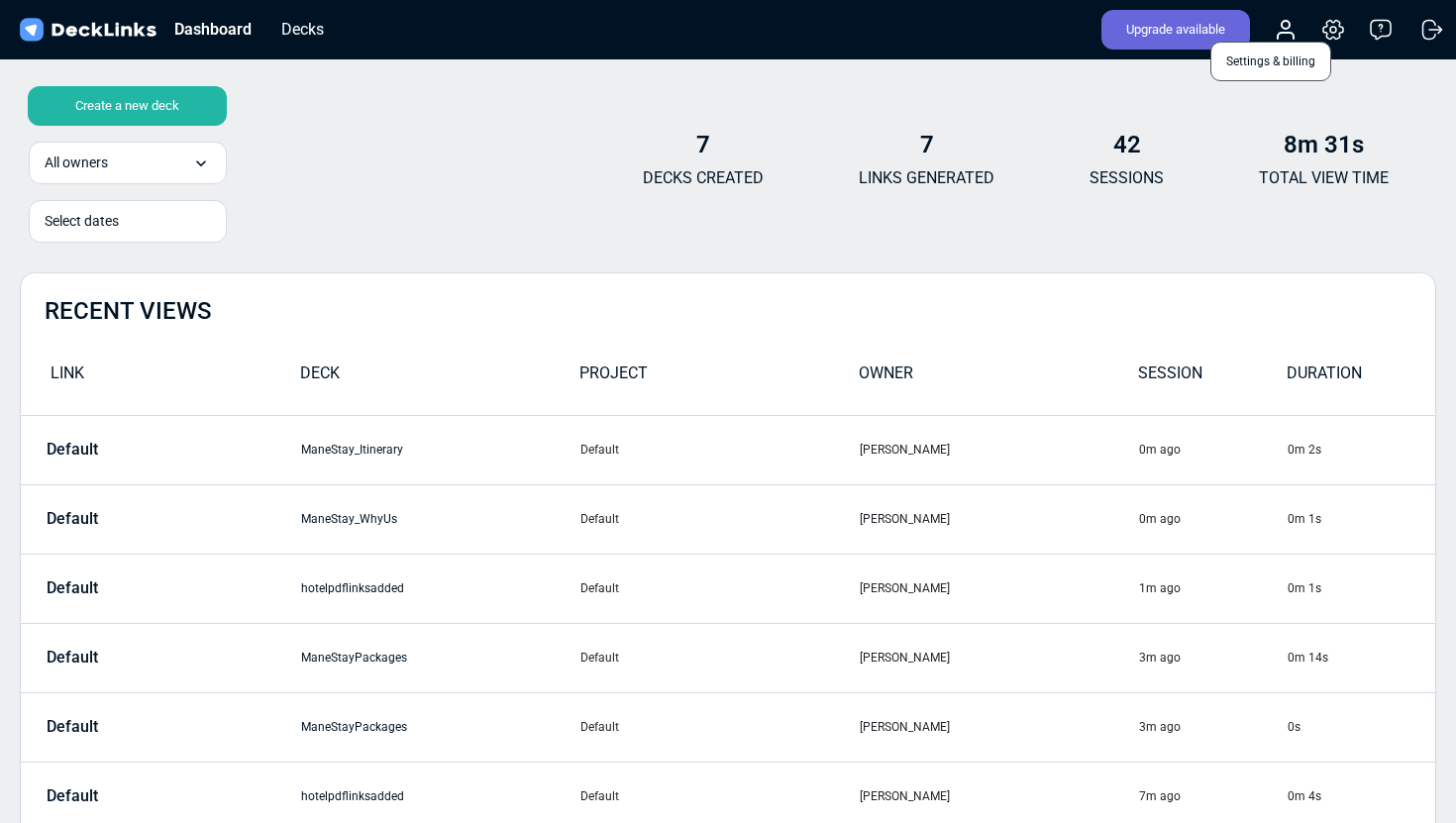 click 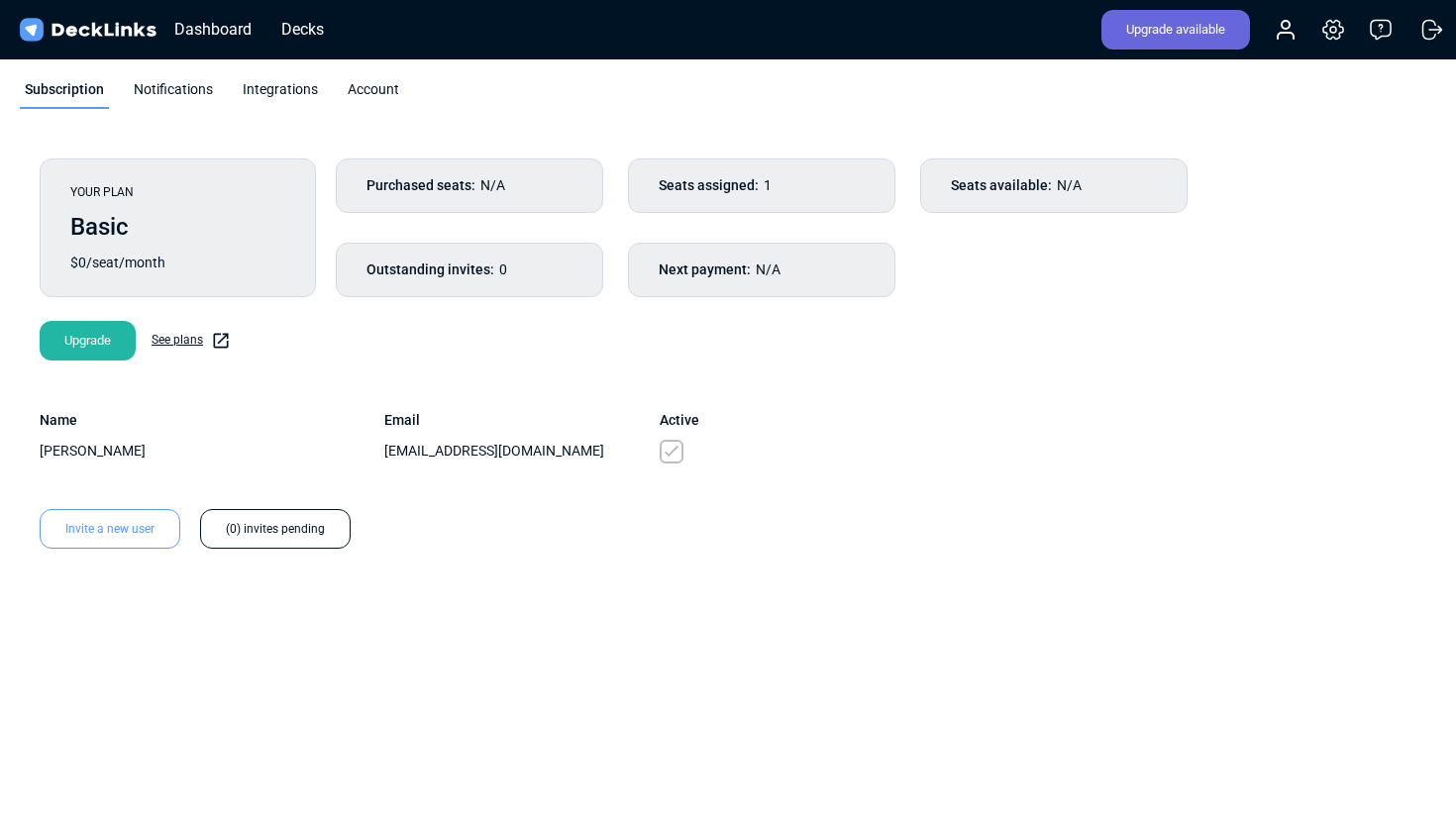 click on "See plans" at bounding box center [191, 341] 